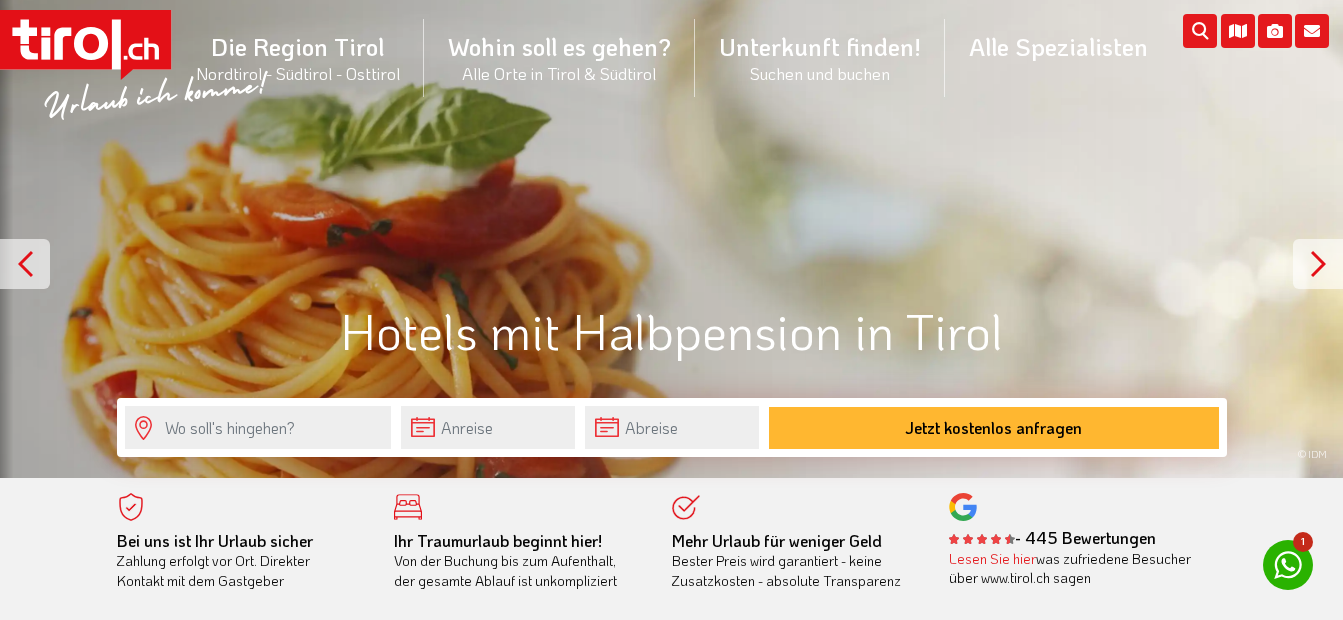 scroll, scrollTop: 0, scrollLeft: 0, axis: both 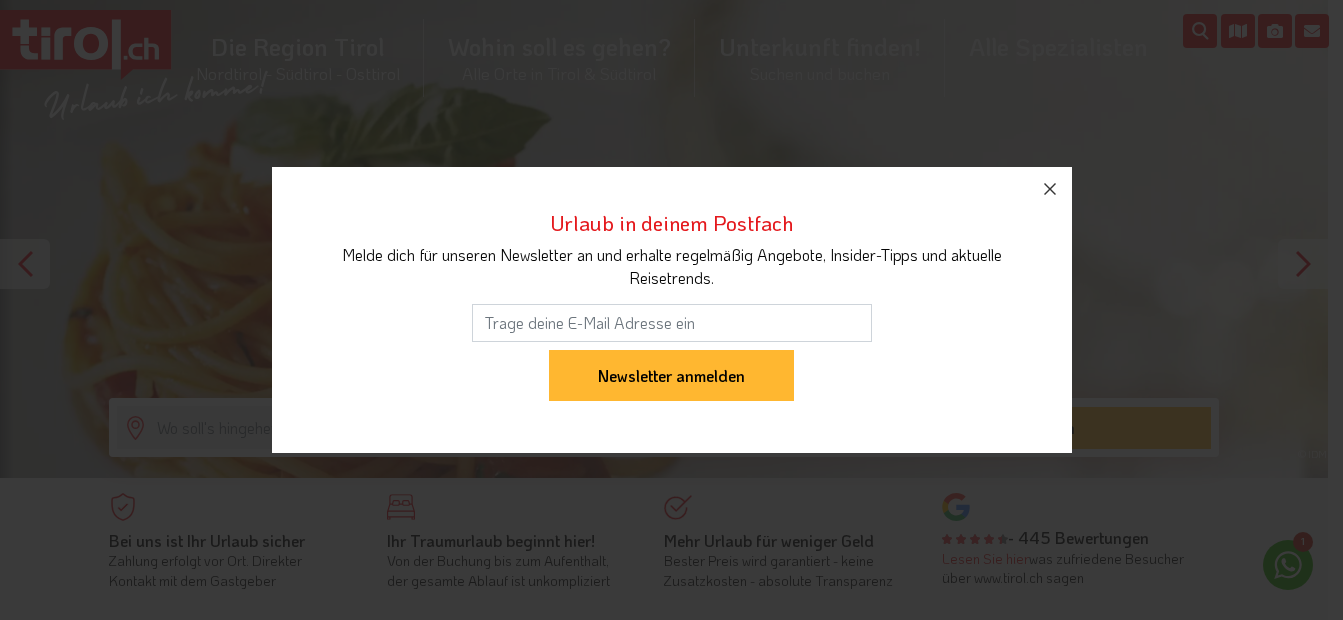 click on ".st0{fill:#FFFFFF}.st1{fill:#E31017}       Die Region Tirol  Nordtirol - Südtirol - Osttirol      Tirol/Nordtirol    Tirol/Nordtirol      Achensee      Alpbachtal & Tiroler Seenland      Arlberg      Ferienregion Imst      Ferienregion Reutte      Hall-Wattens      Innsbruck und seine Feriendörfer      Kaiserwinkl      Kitzbühel      Kitzbüheler Alpen      Kufsteinerland      Lechtal      Seefeld      Ötztal      Paznaun Ischgl      Pitztal      Serfaus Fiss Ladis      Silberregion Karwendel      Stubaital      Tannheimer Tal      Tirol West      Tiroler Oberland / Reschenpass      Tiroler Zugspitz Arena      Wilder Kaiser      Wildschönau      Wipptal      Zillertal      Osttirol    Osttirol      Defereggental      Hochpustertal      Lienzer Dolomiten      Nationalparkregion      Südtirol    Südtirol      Ahrntal      Alta Badia      Bozen und Umgebung      Dolomiten      Eisacktal" at bounding box center [664, 3822] 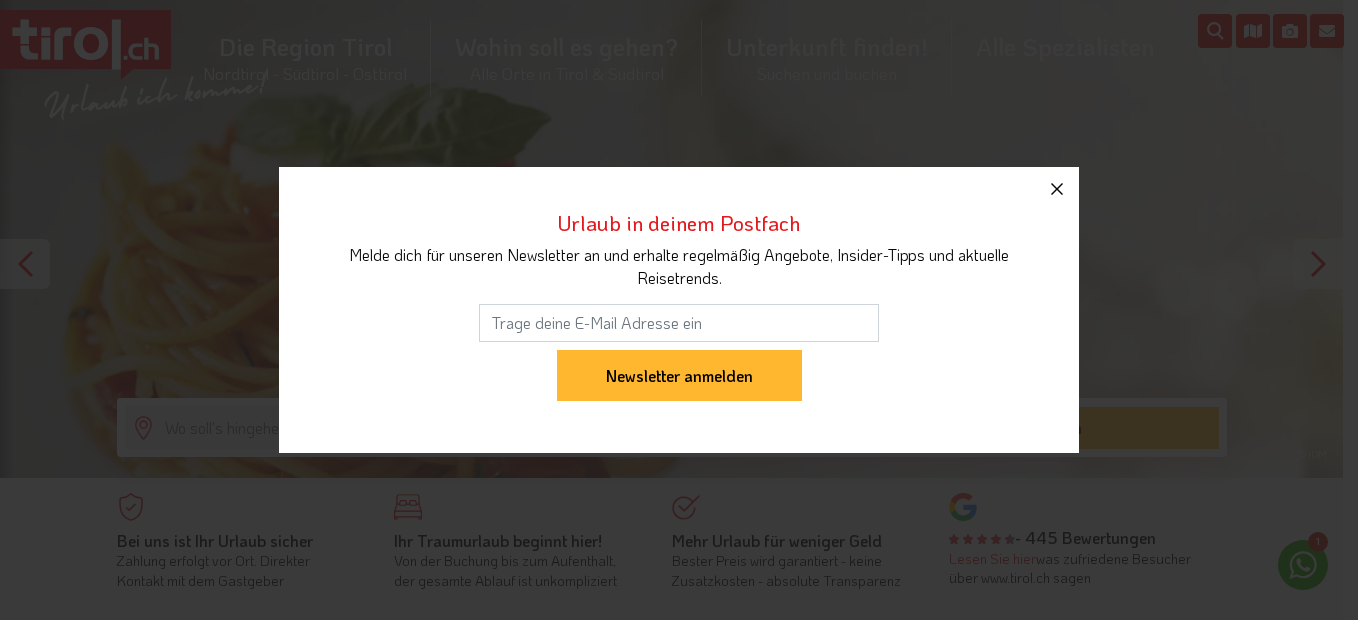 click 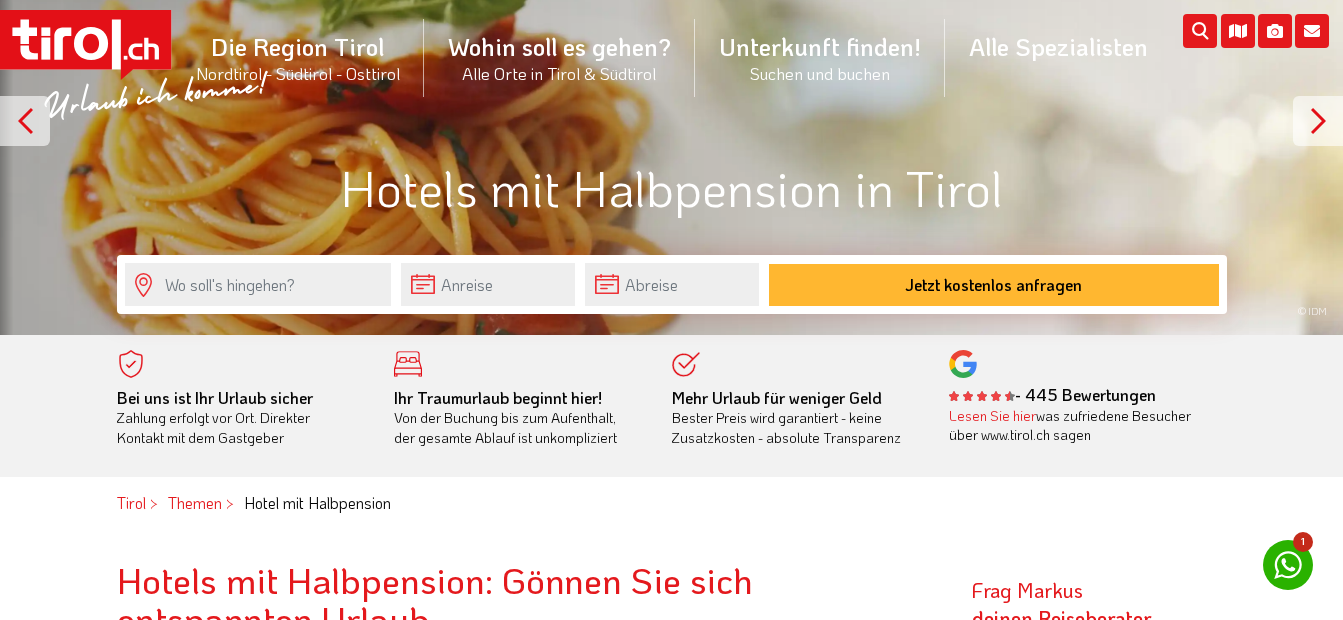 scroll, scrollTop: 200, scrollLeft: 0, axis: vertical 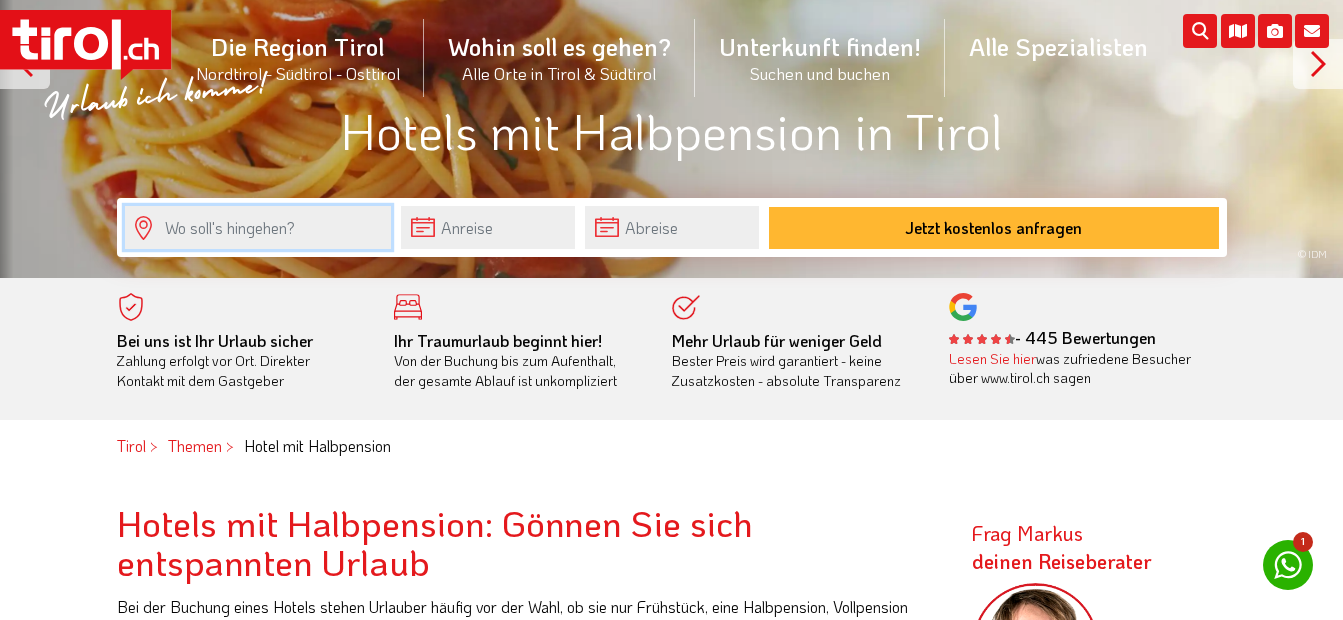 click at bounding box center (258, 227) 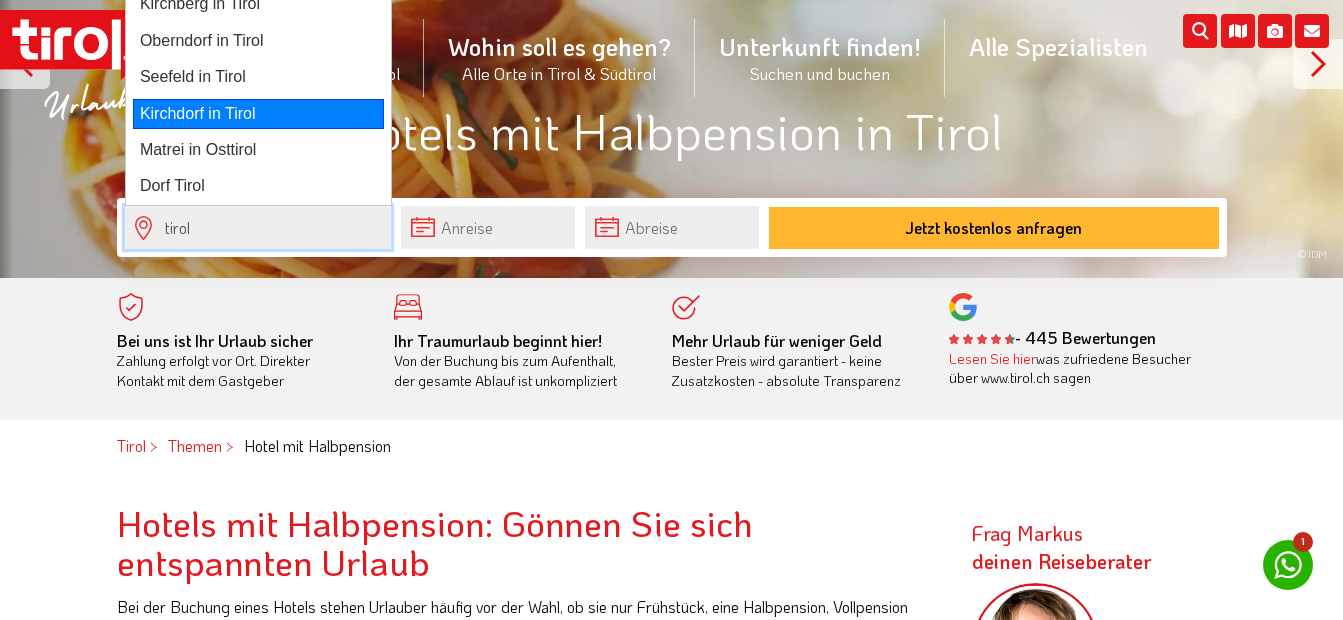 scroll, scrollTop: 0, scrollLeft: 0, axis: both 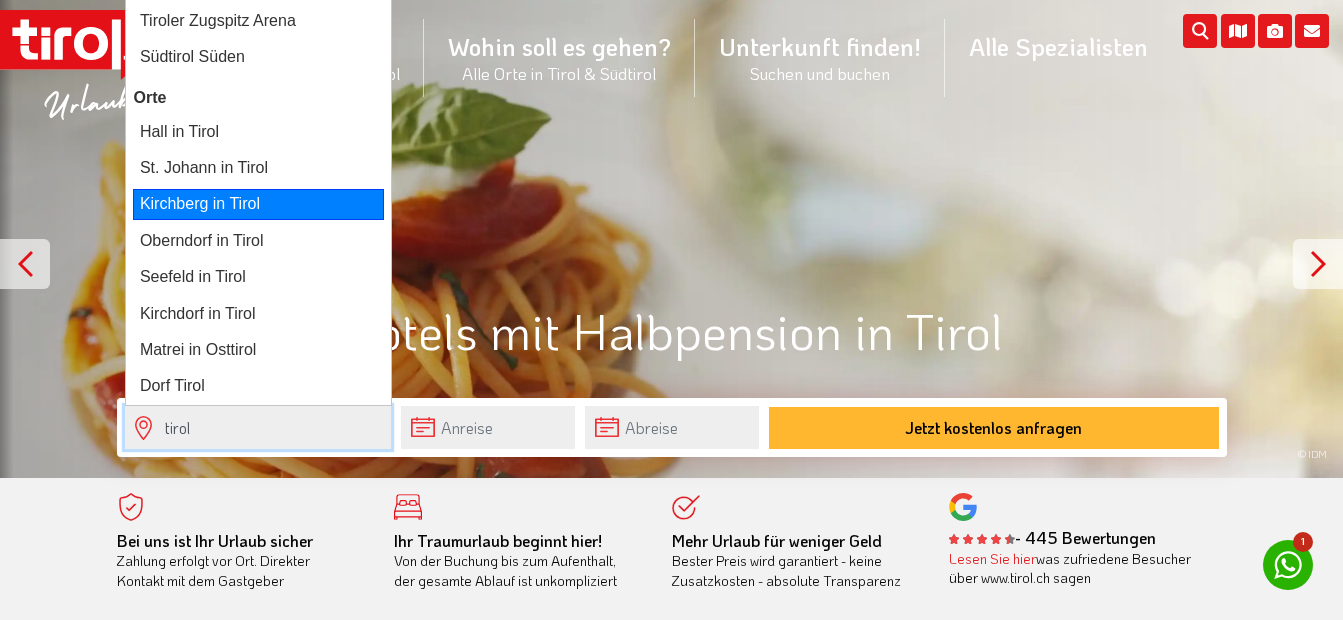 click on "Kirchberg in Tirol" at bounding box center (258, 204) 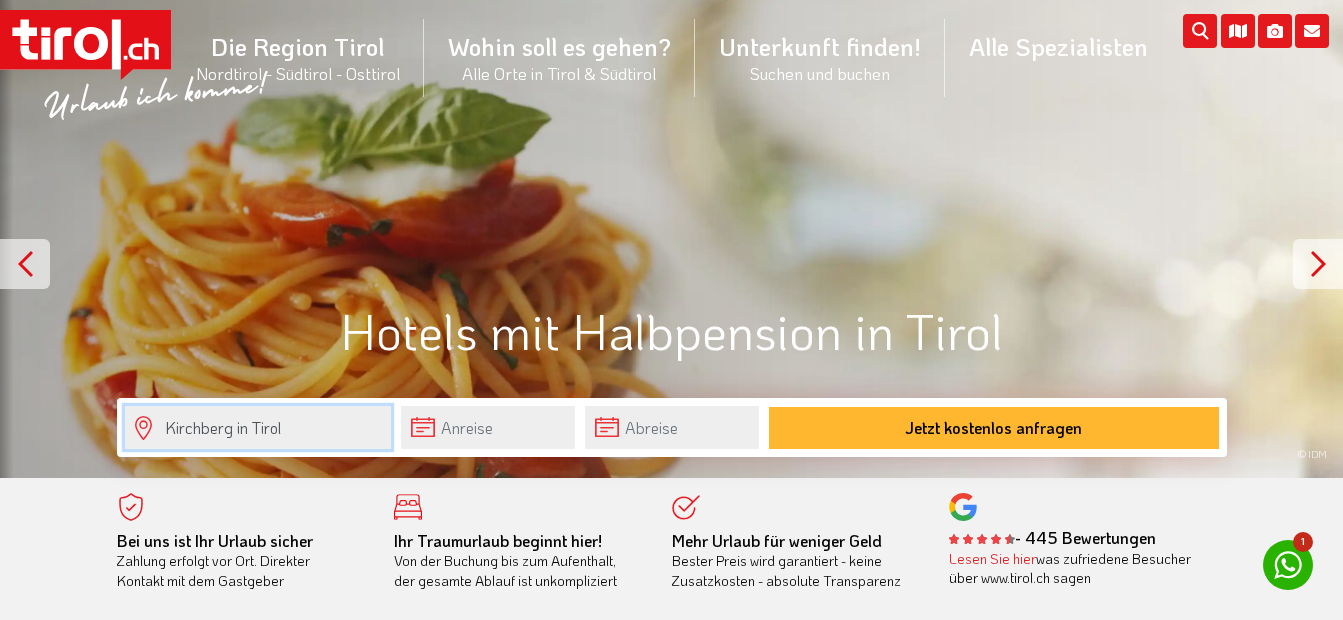 type on "Kirchberg in Tirol" 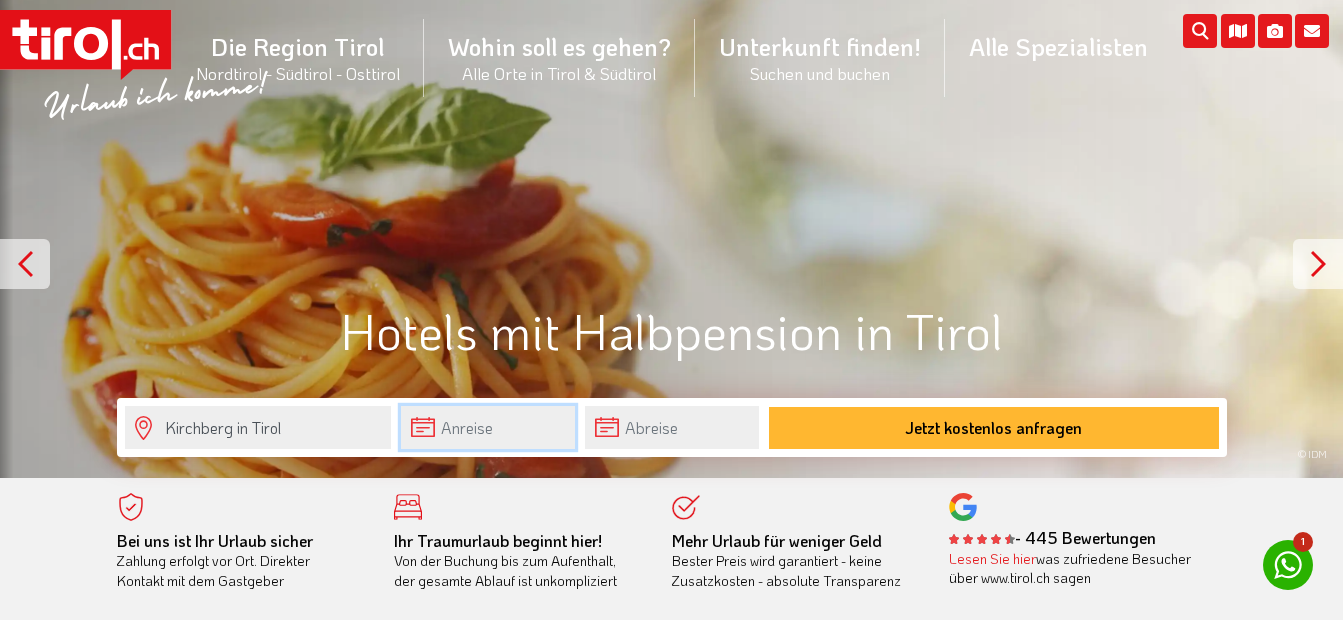 click at bounding box center (488, 427) 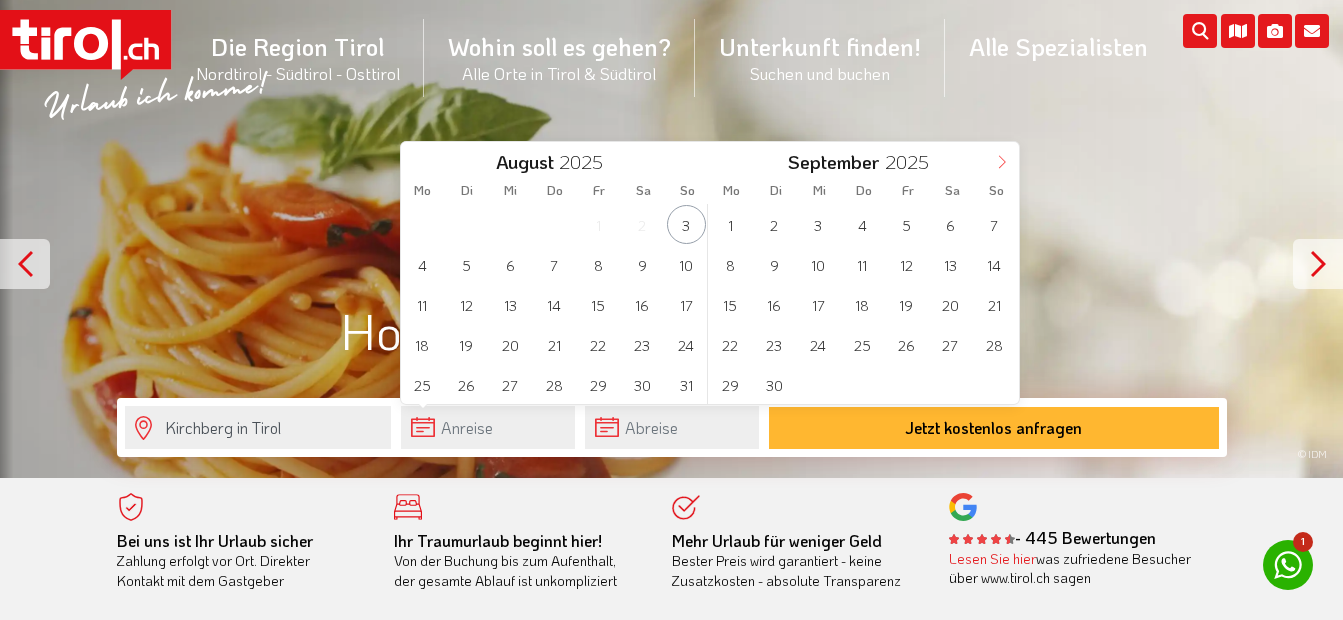 click at bounding box center [1002, 159] 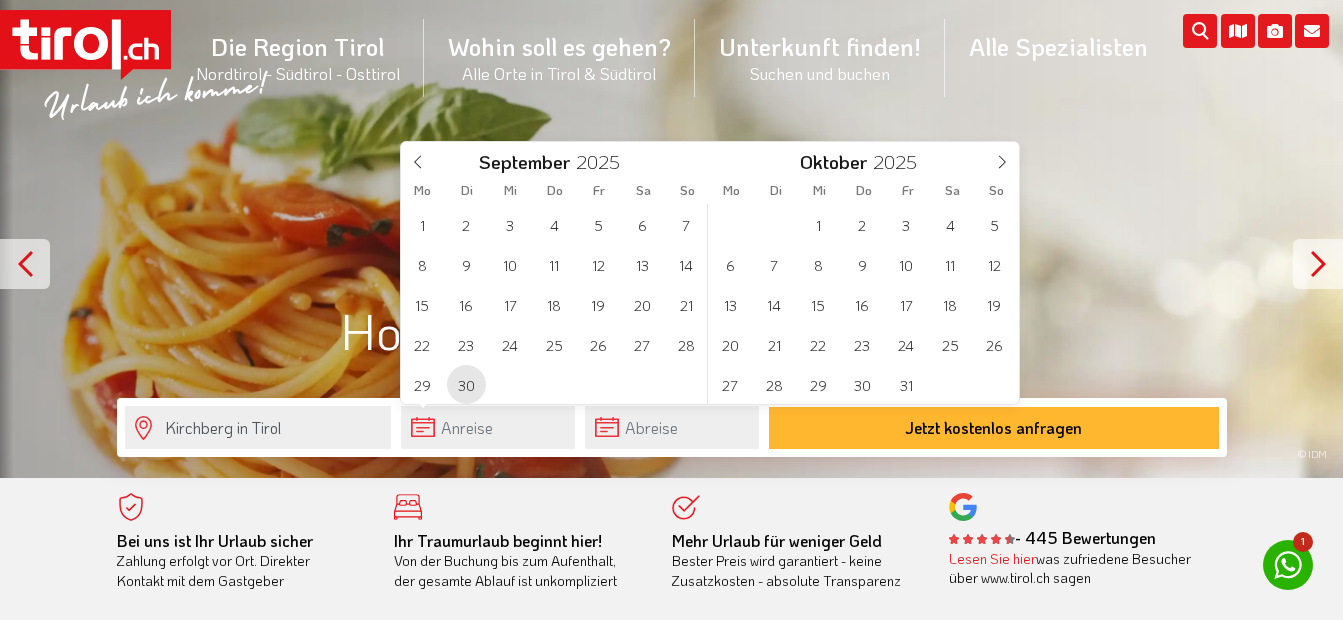 click on "30" at bounding box center [466, 384] 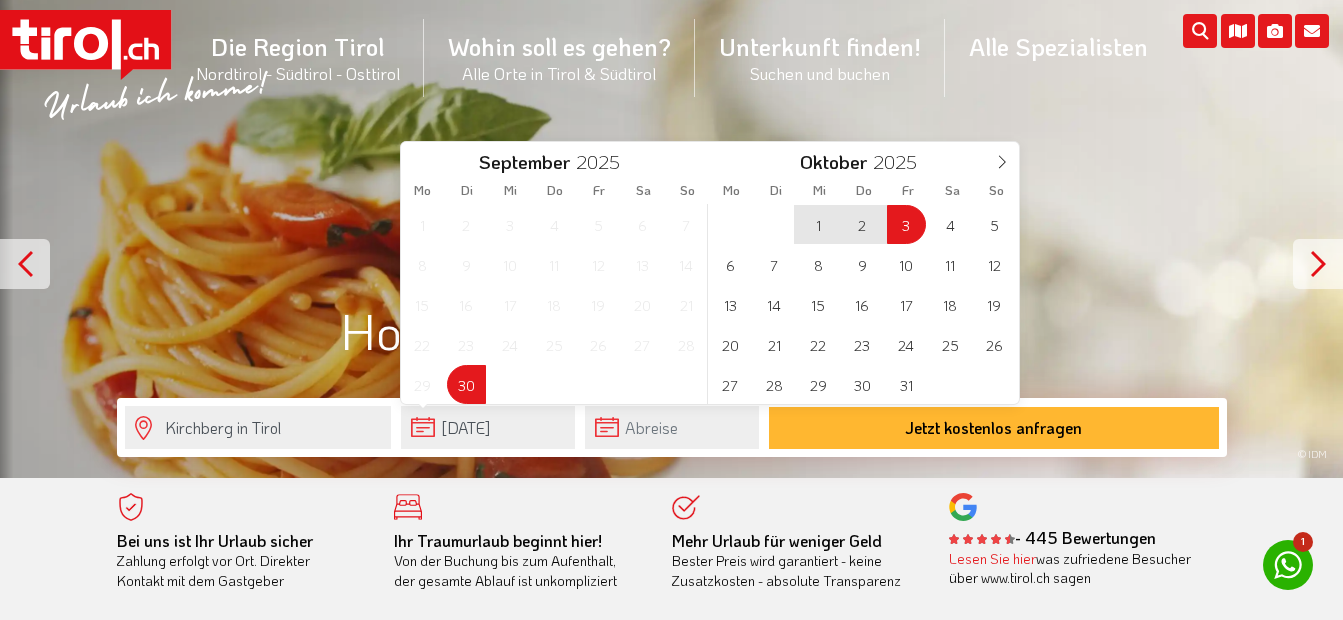 click on "3" at bounding box center (906, 224) 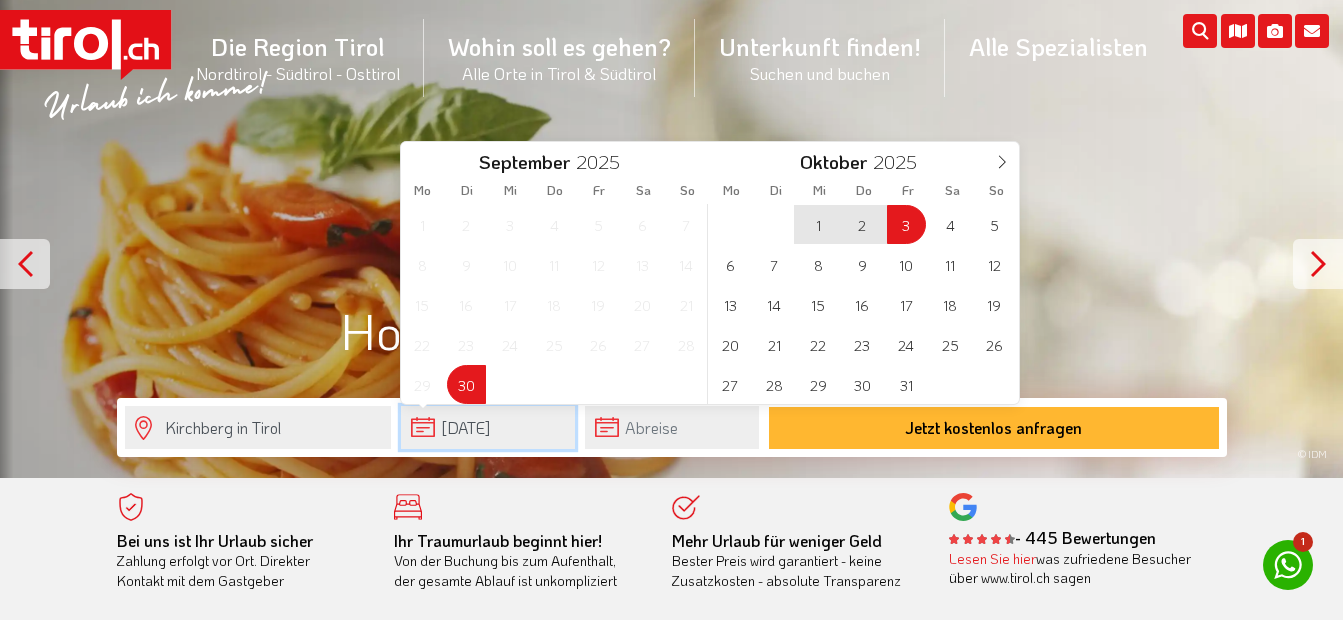 type on "30-09-2025" 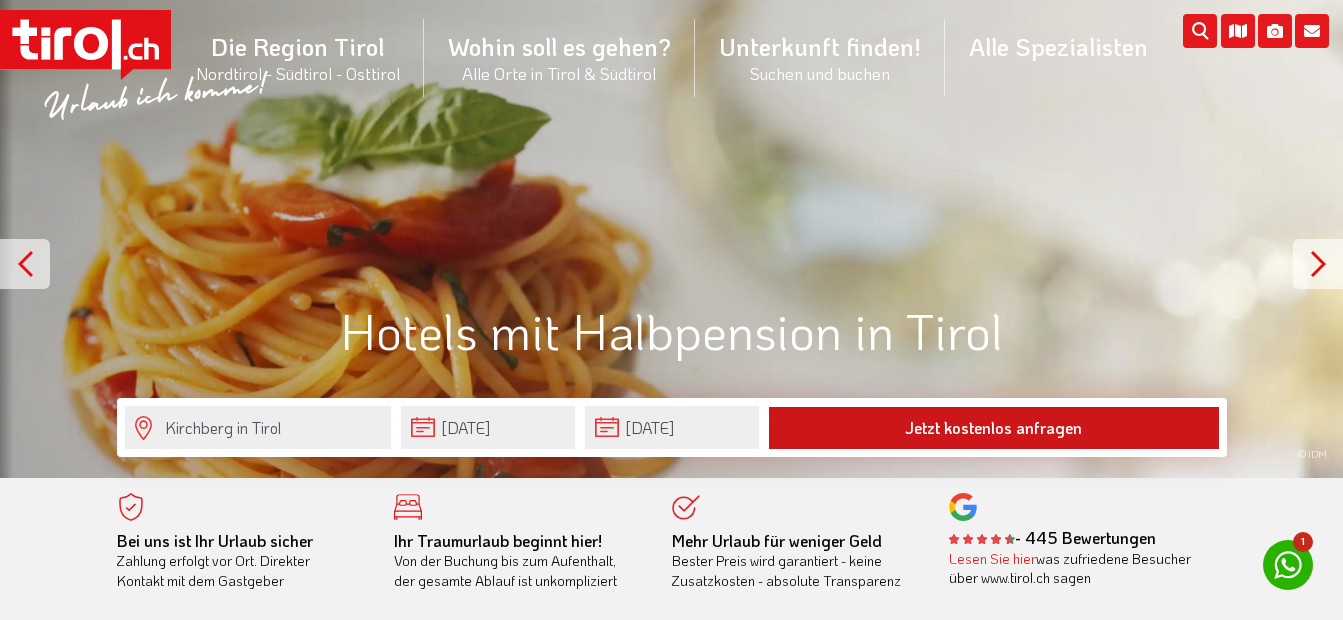 click on "Jetzt kostenlos anfragen" at bounding box center (994, 428) 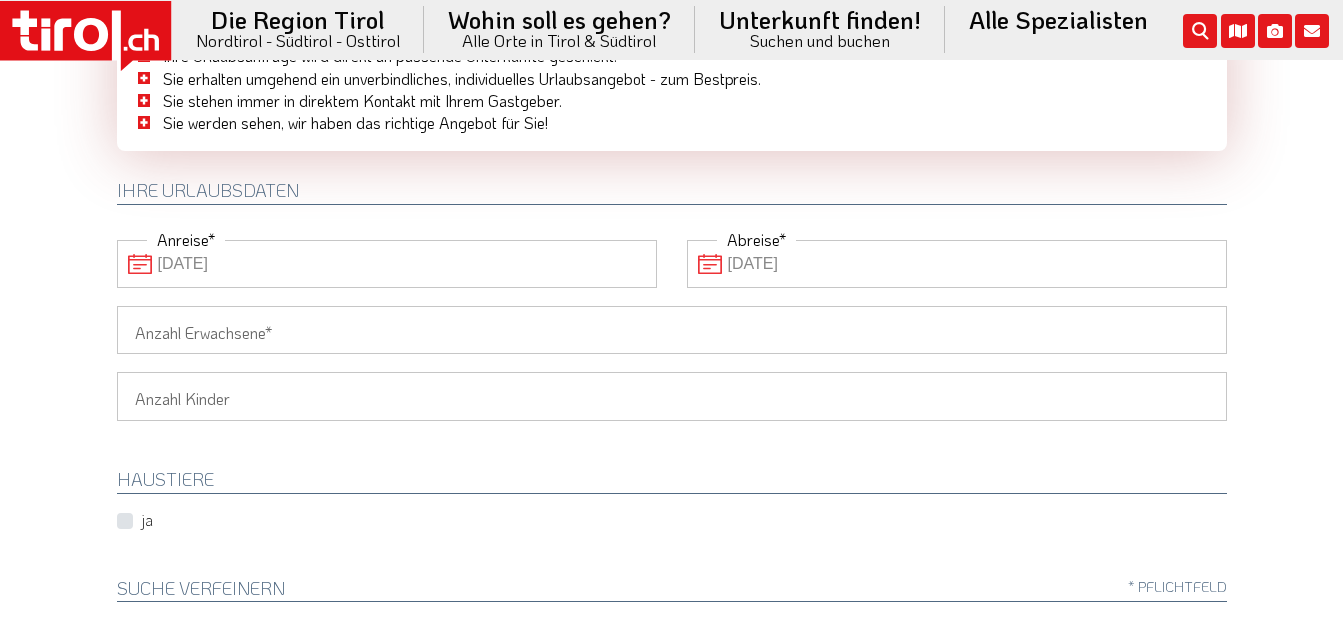 scroll, scrollTop: 200, scrollLeft: 0, axis: vertical 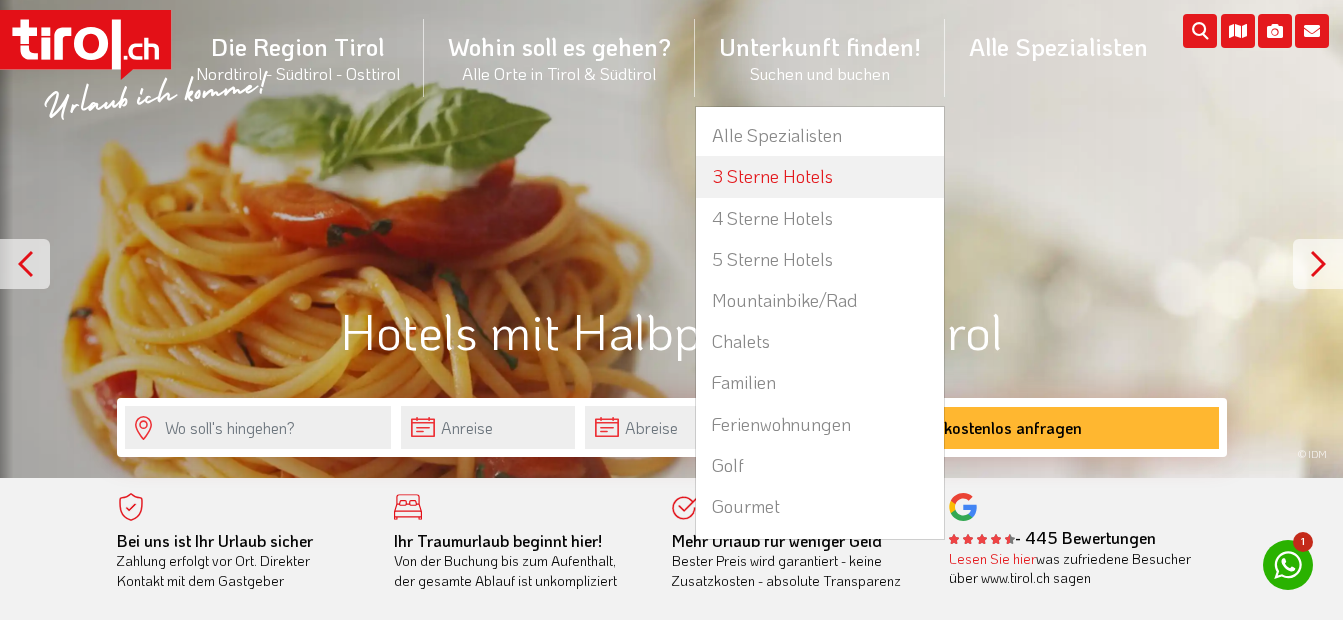 click on "3 Sterne Hotels" at bounding box center [820, 176] 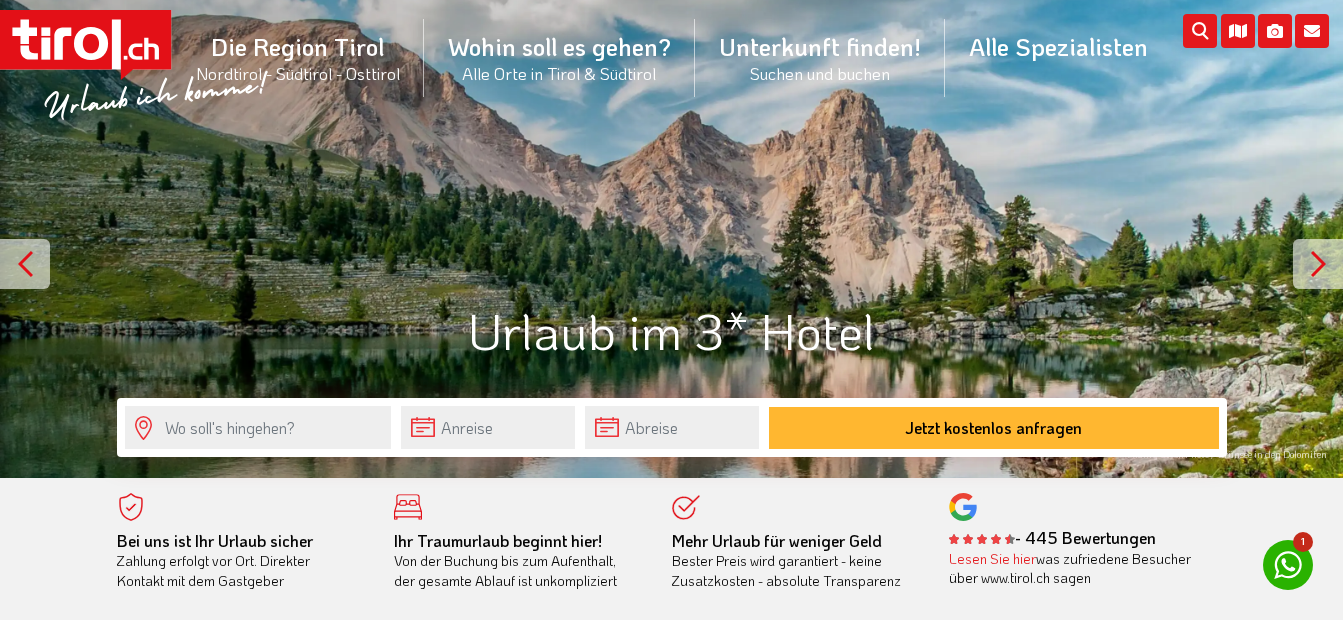 scroll, scrollTop: 0, scrollLeft: 0, axis: both 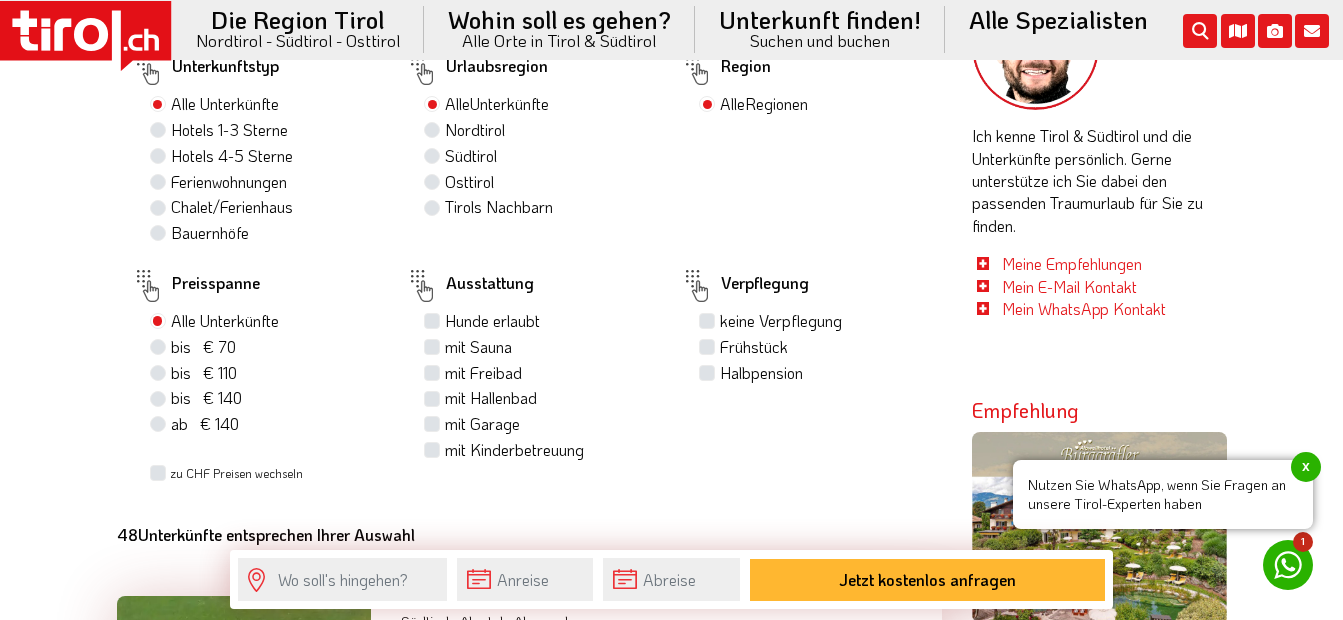 click on "Halbpension" at bounding box center [761, 373] 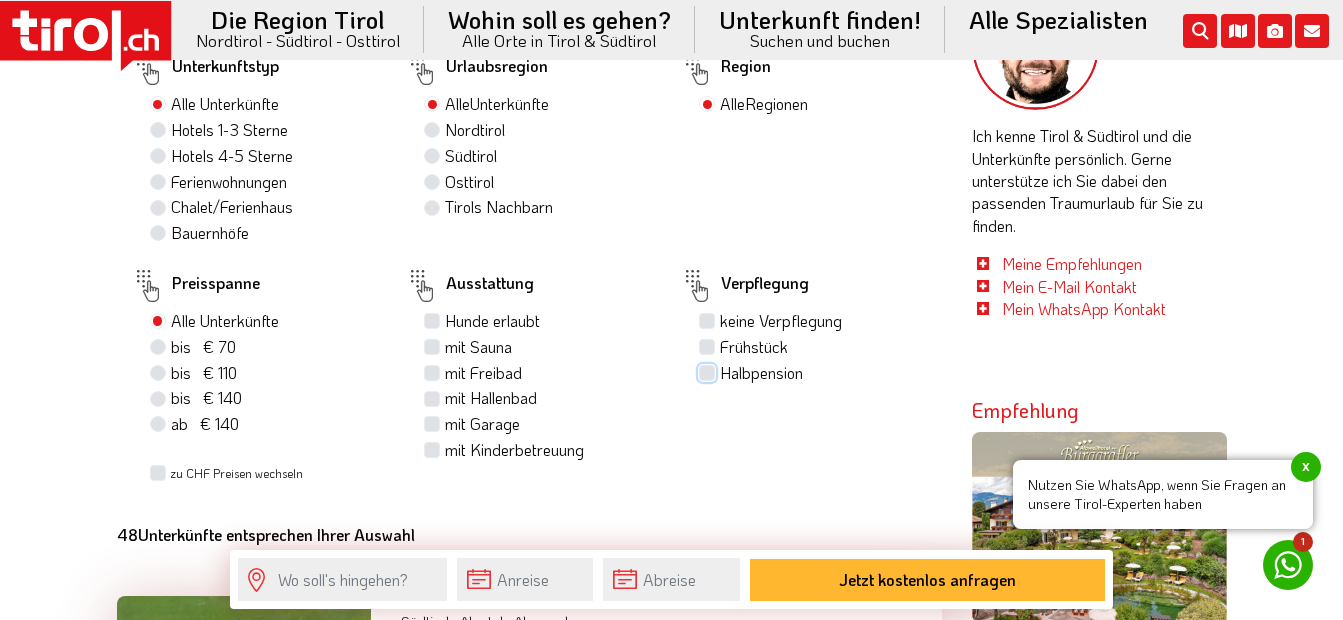 click on "Halbpension" at bounding box center [709, 372] 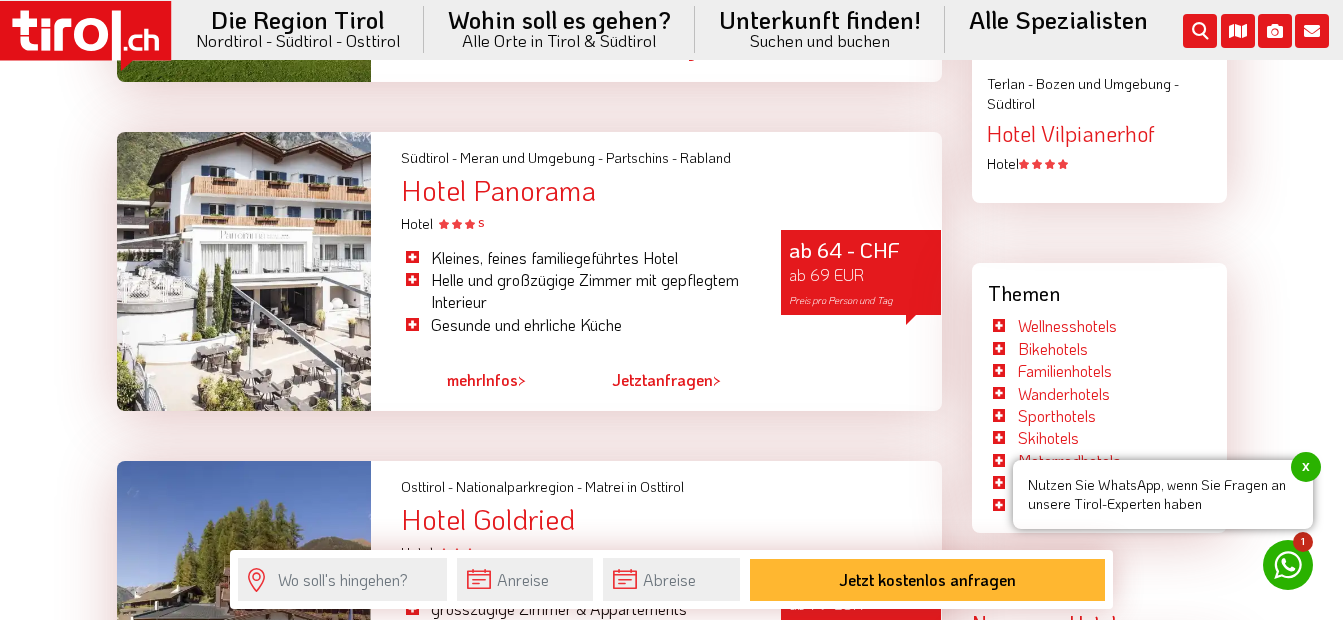scroll, scrollTop: 2800, scrollLeft: 0, axis: vertical 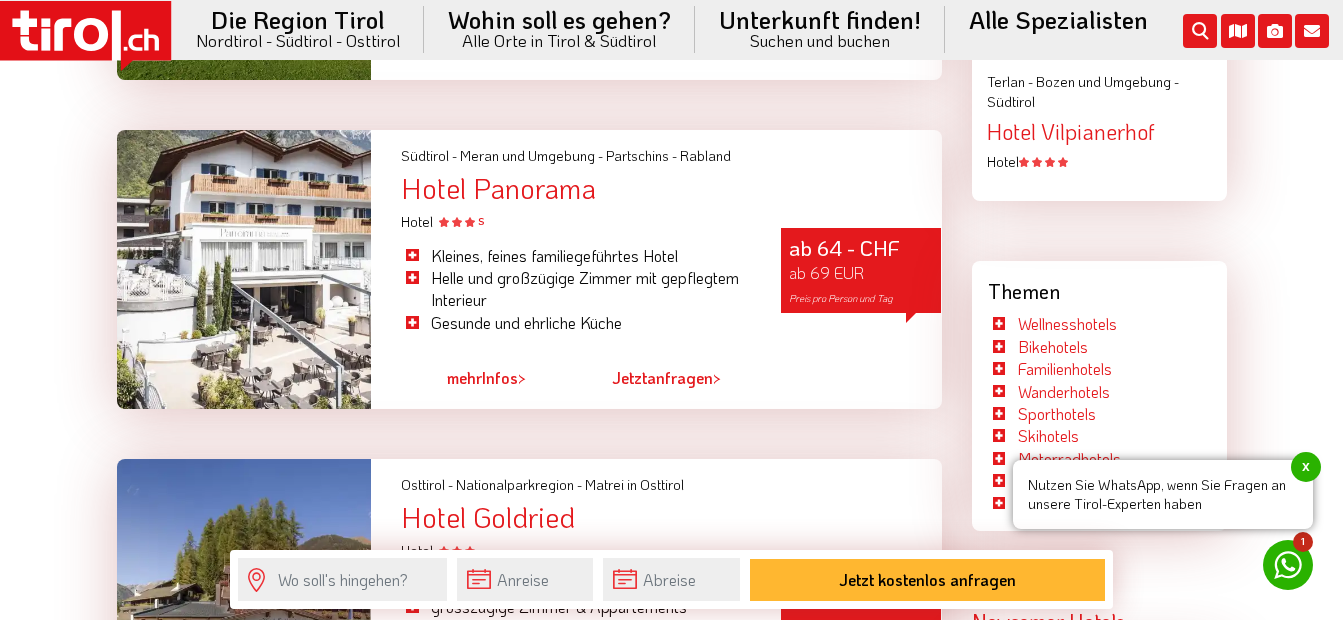 click on "ab 69 EUR" at bounding box center (826, 272) 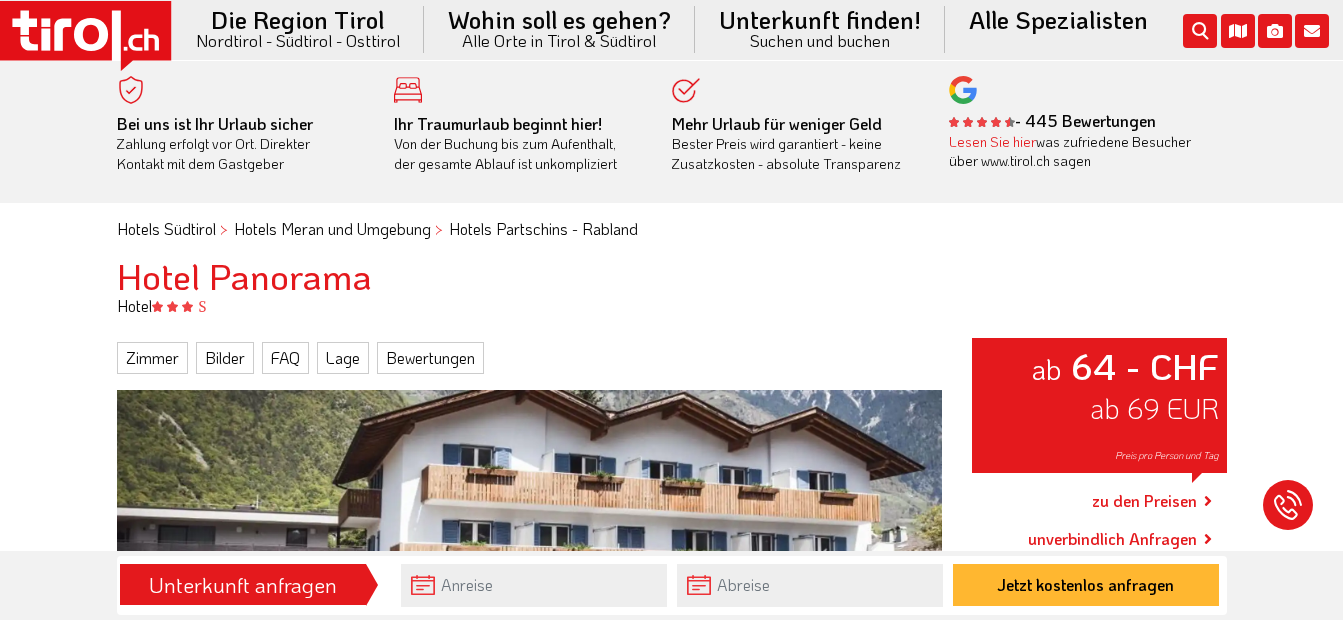 scroll, scrollTop: 0, scrollLeft: 0, axis: both 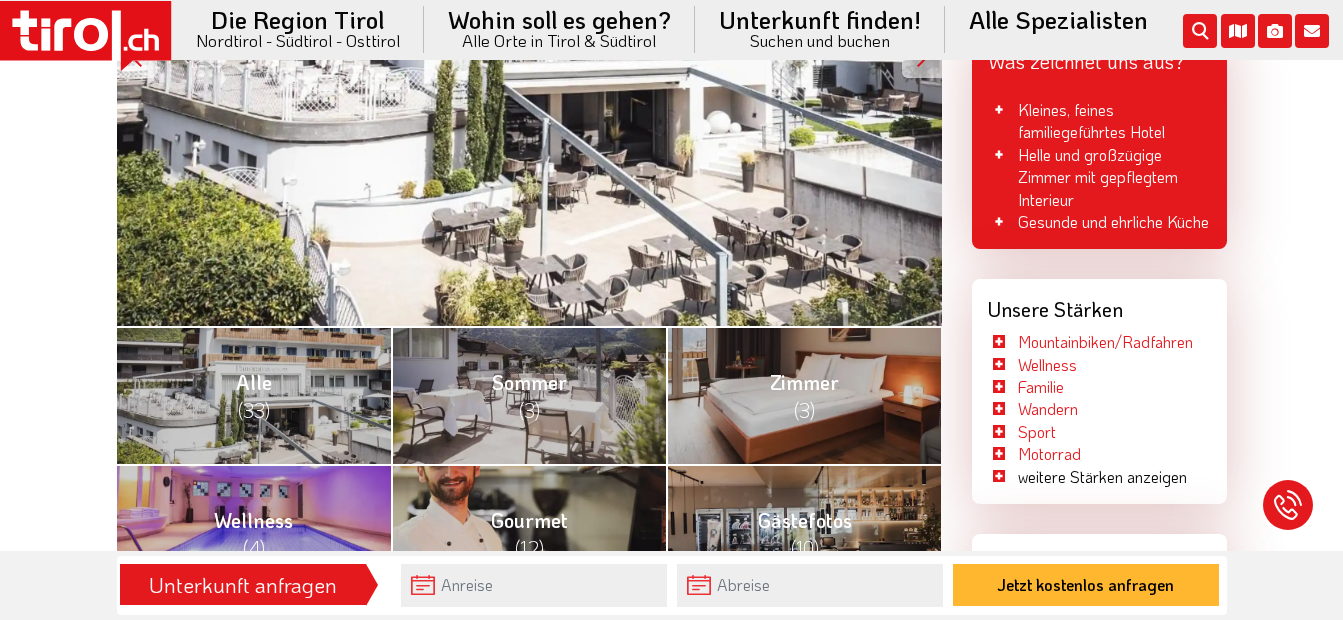 click on "ab   64 - CHF  ab 69 EUR    Preis pro Person und Tag" at bounding box center (529, 58) 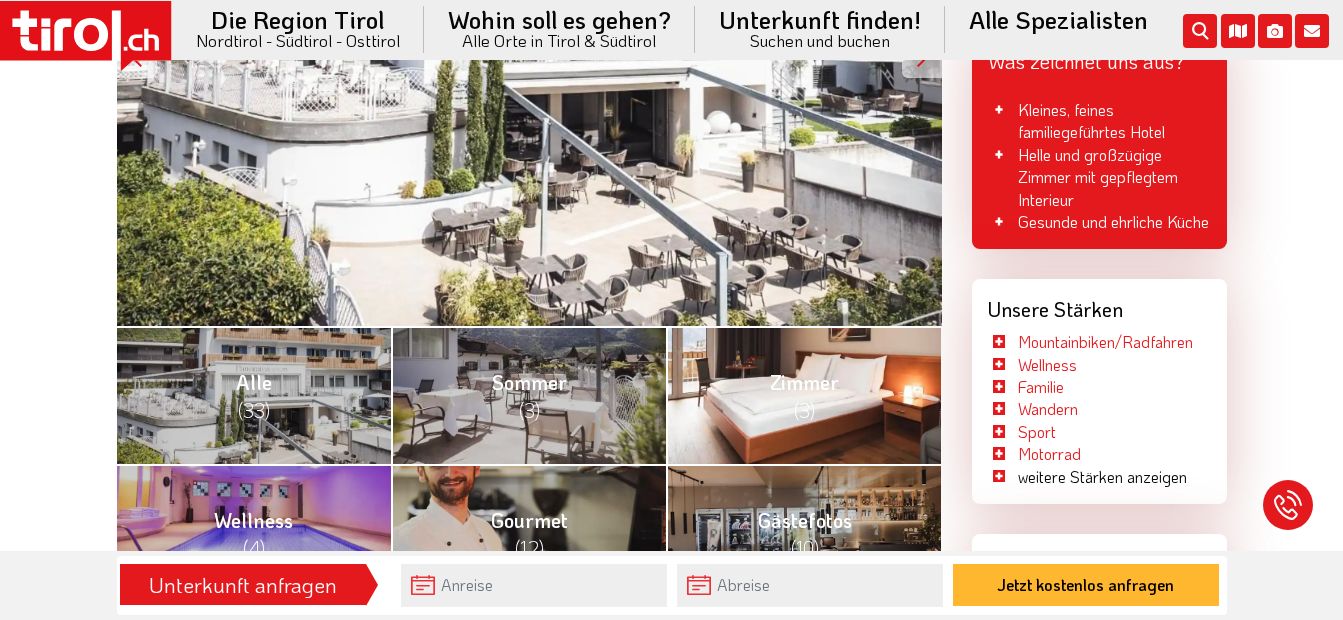 click on "(3)" at bounding box center (804, 410) 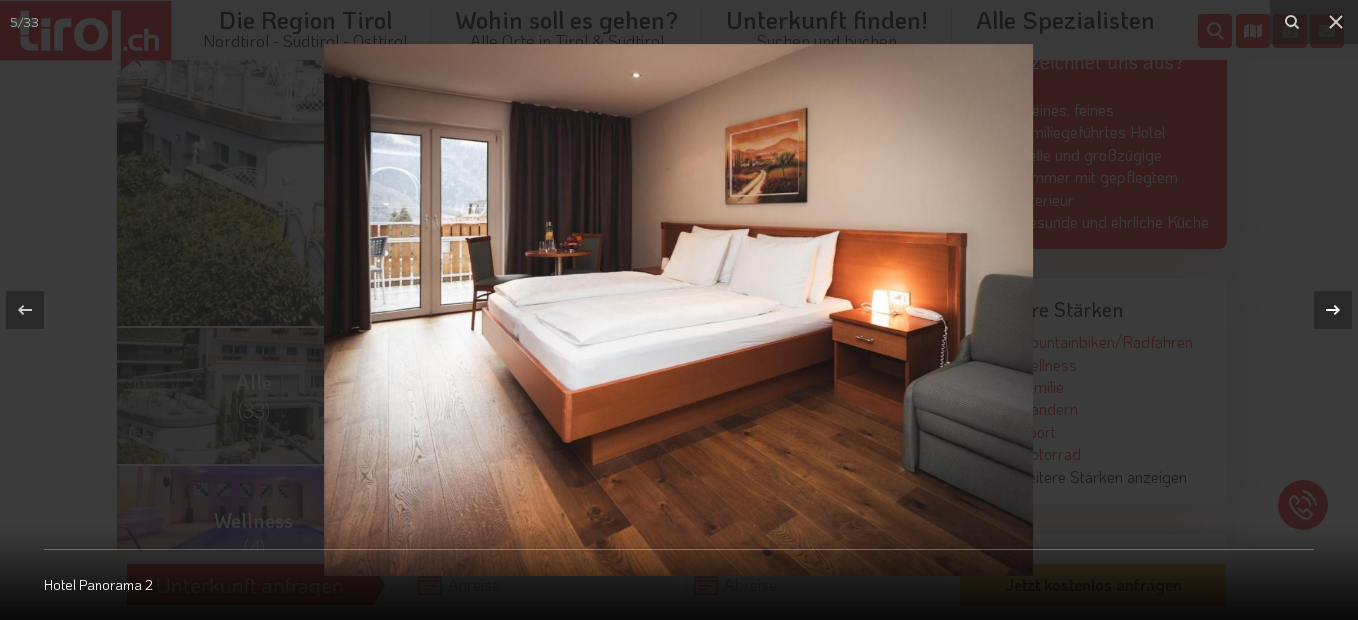 click 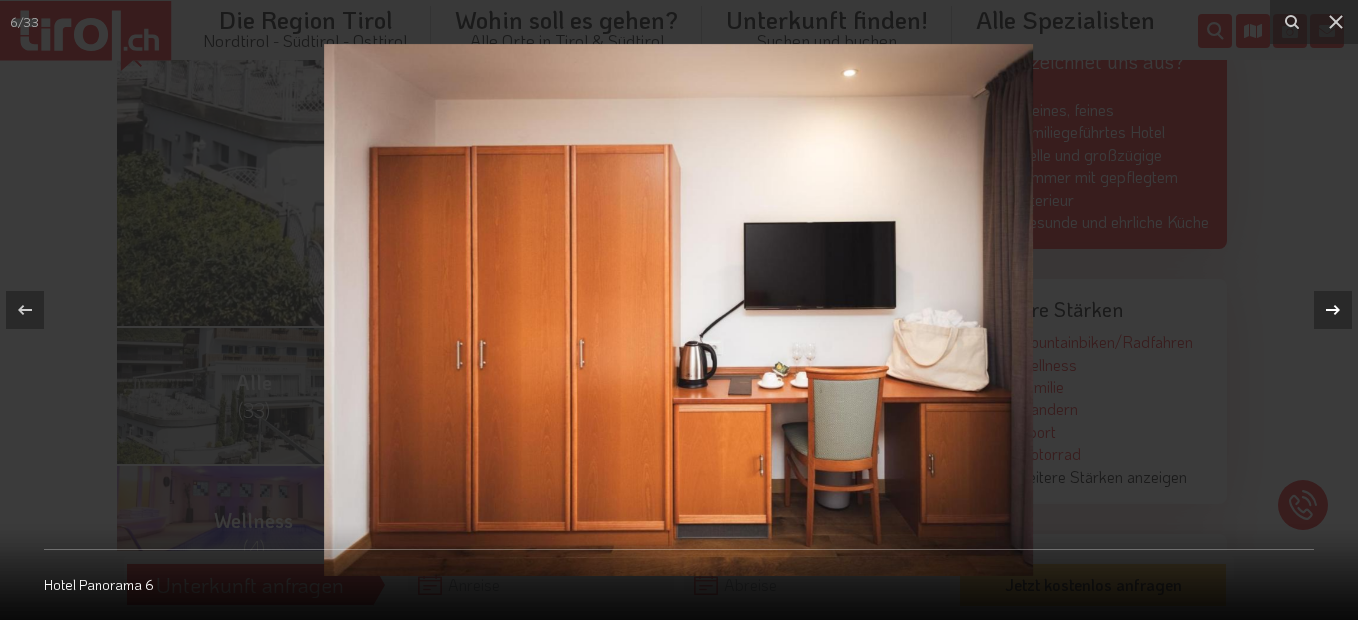 click 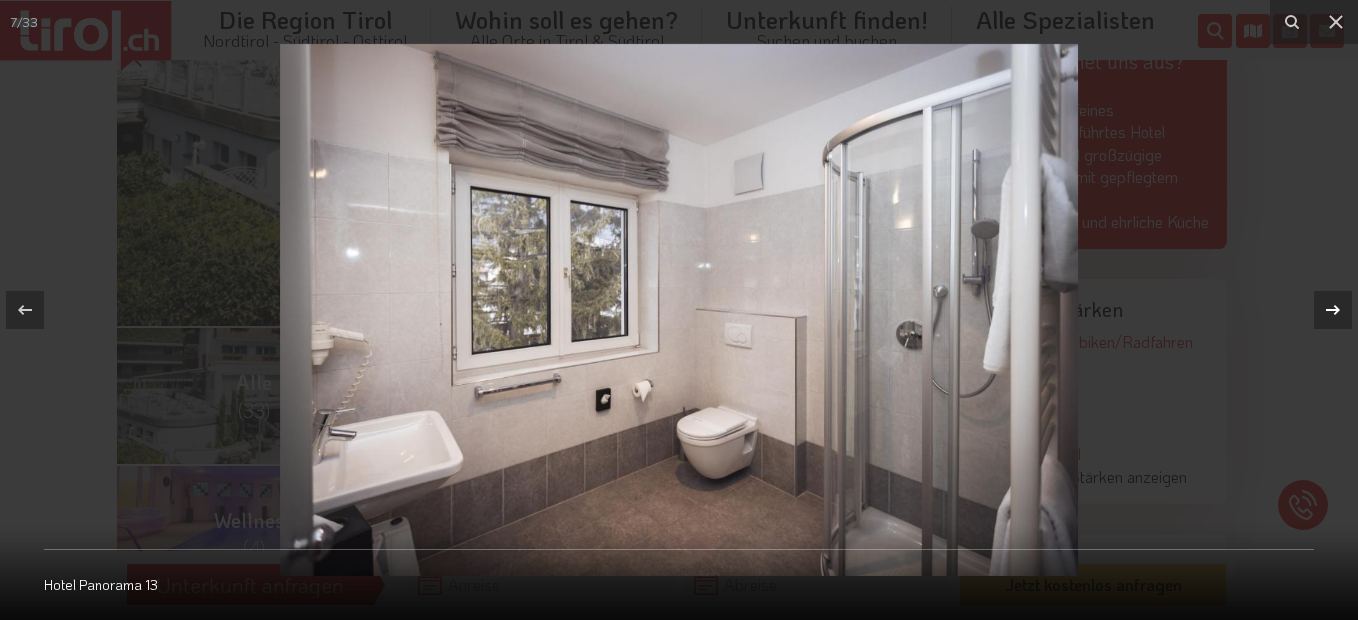 click 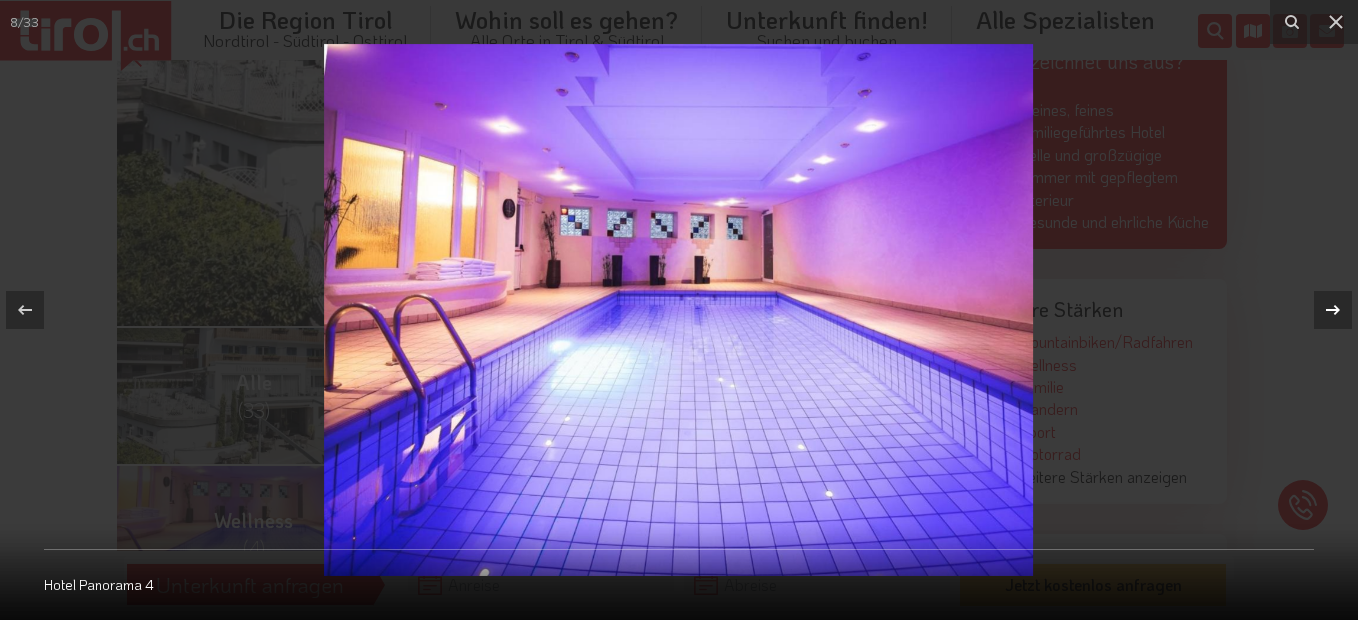 click 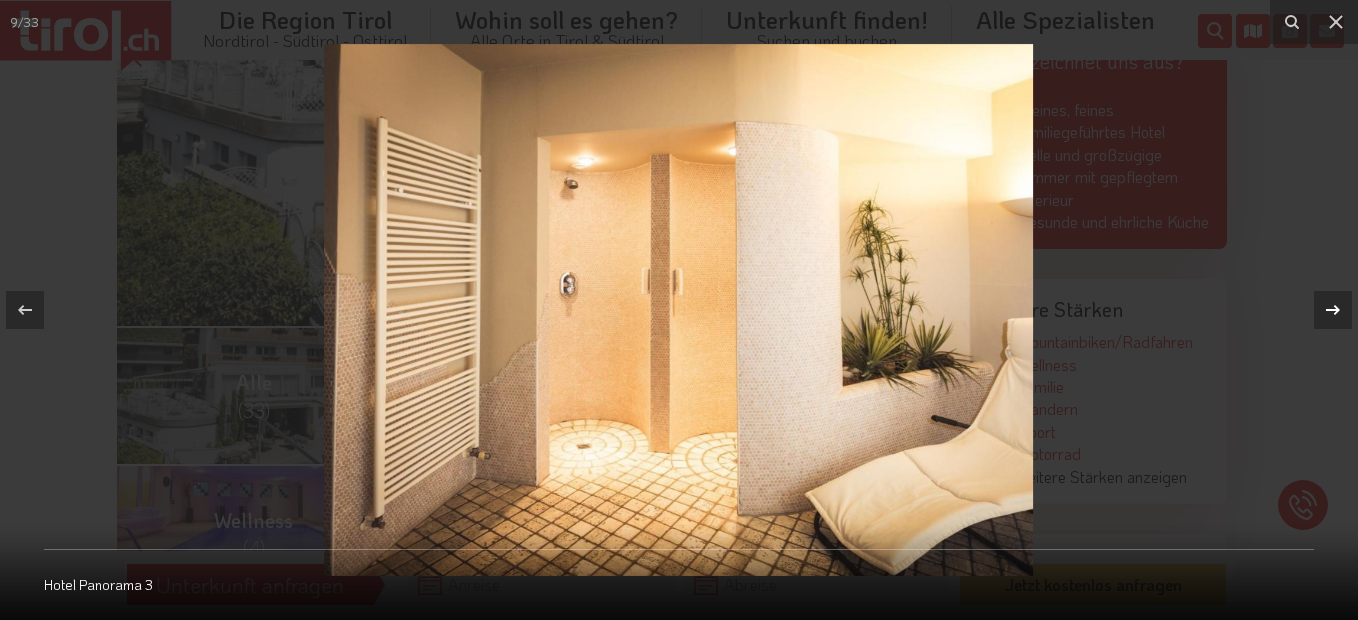 click 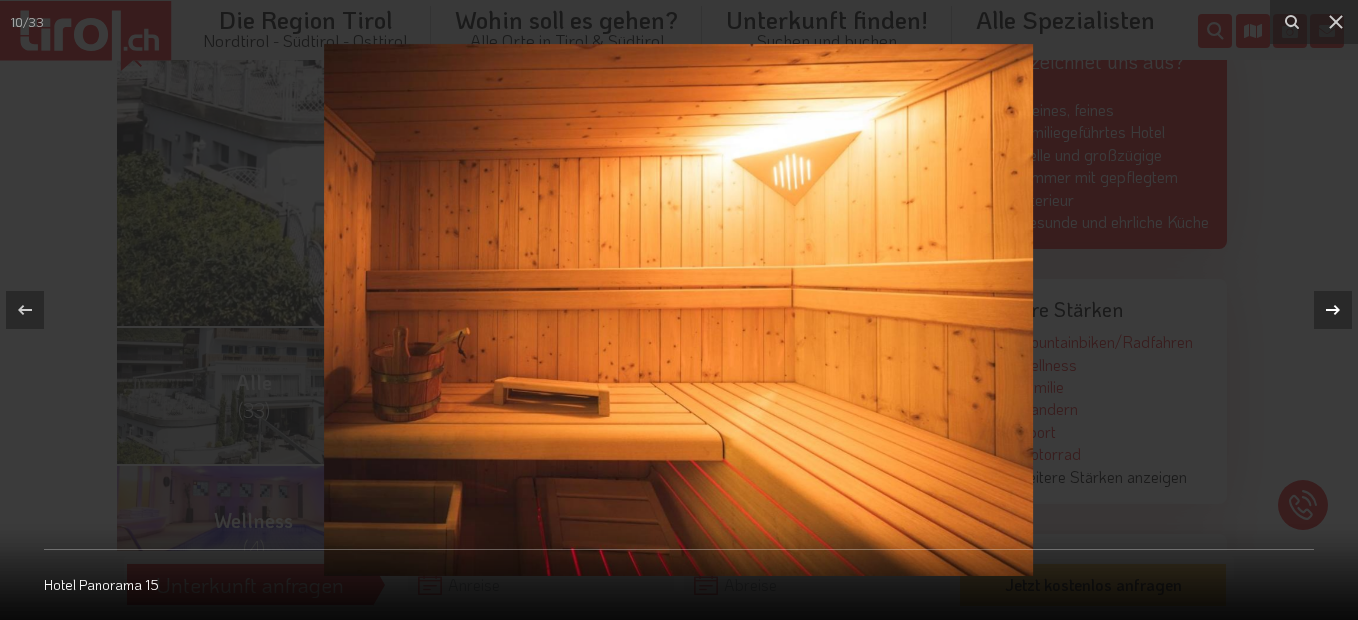 click 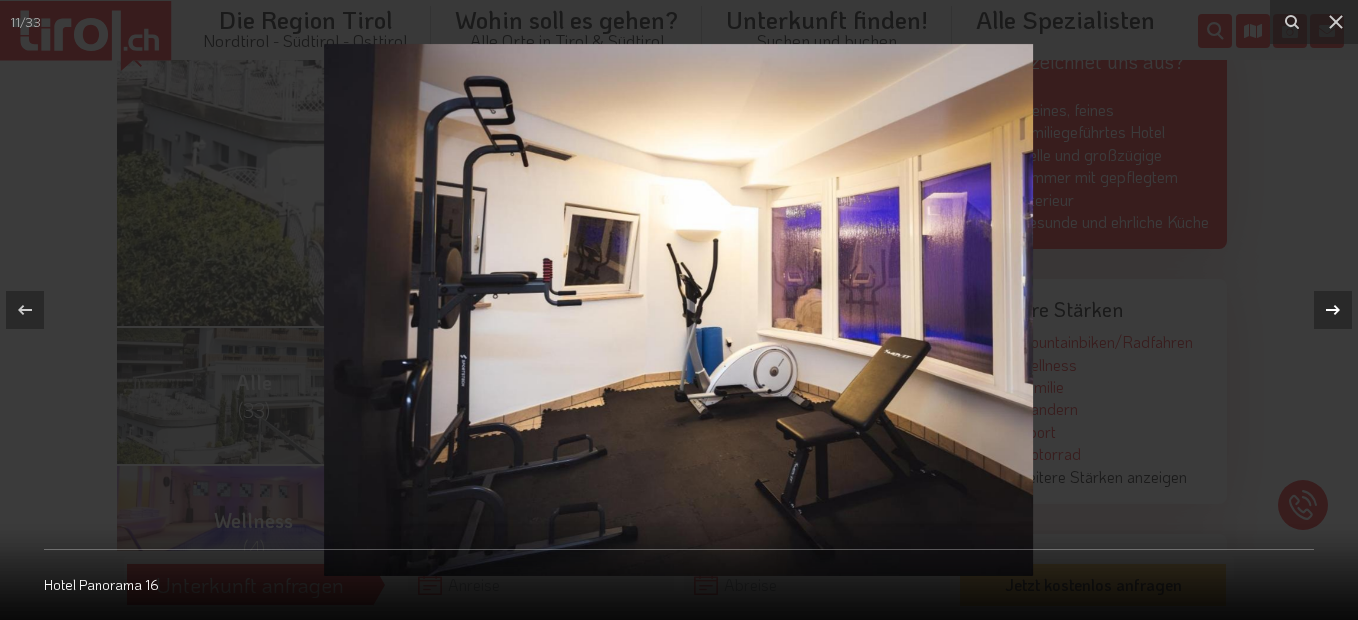 click 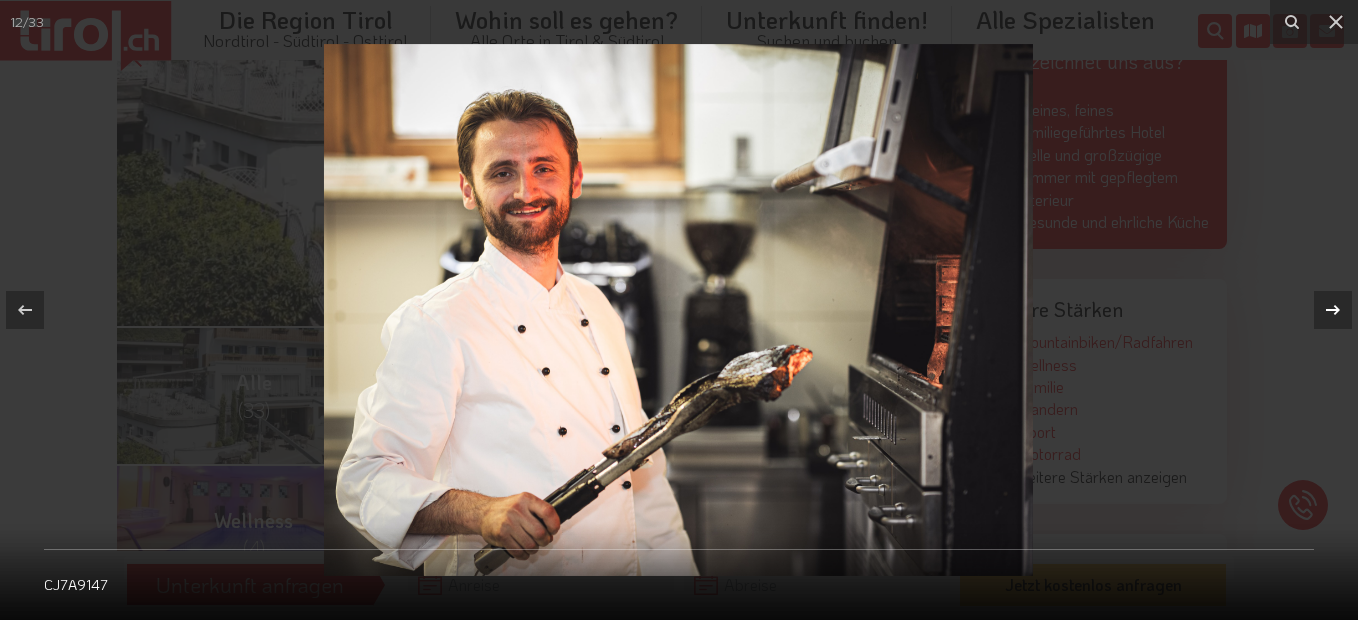 click 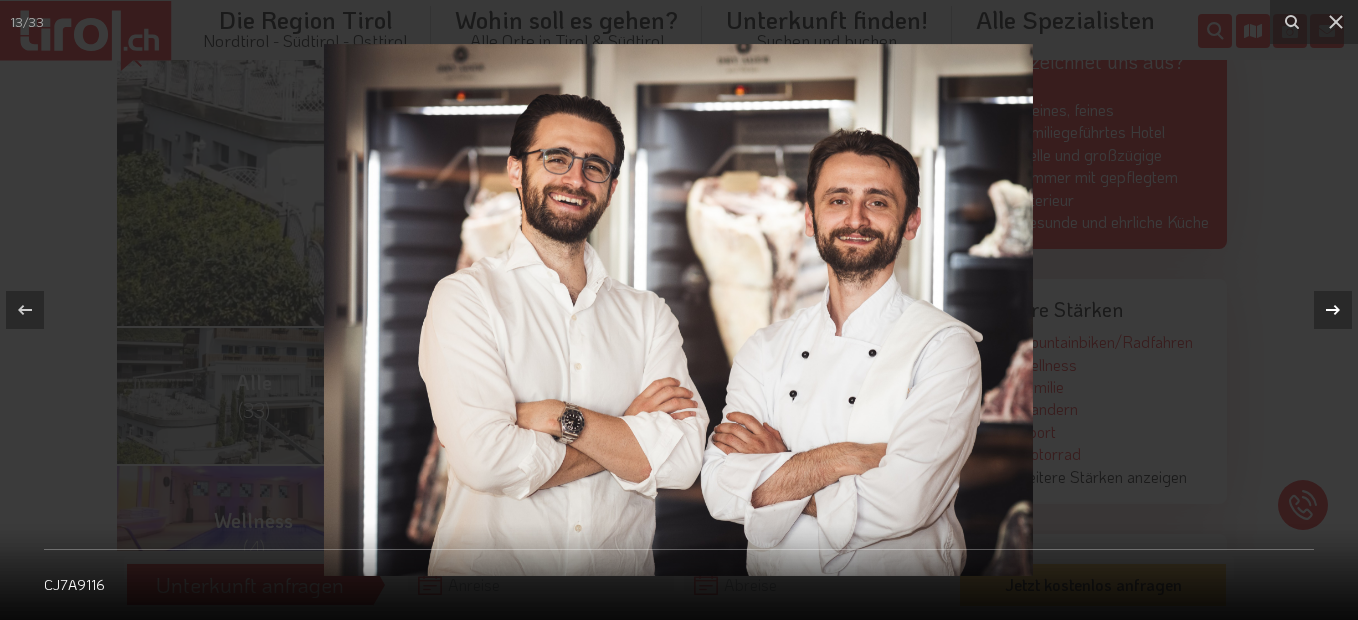 click 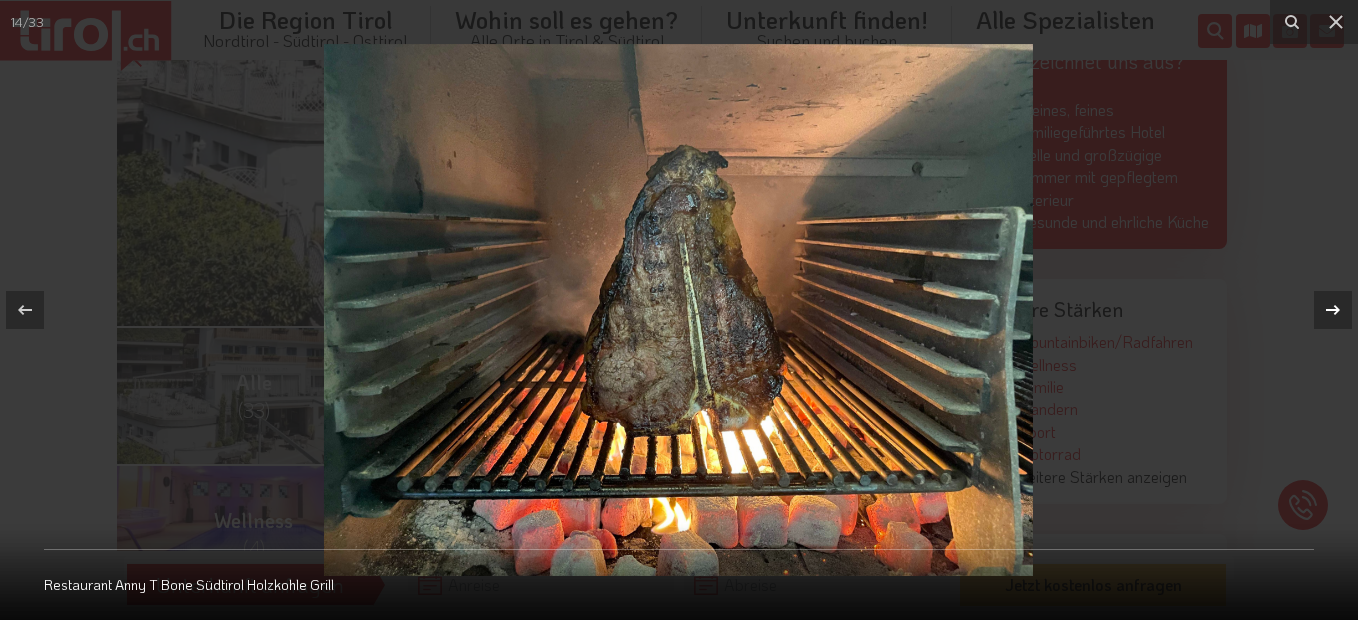 click 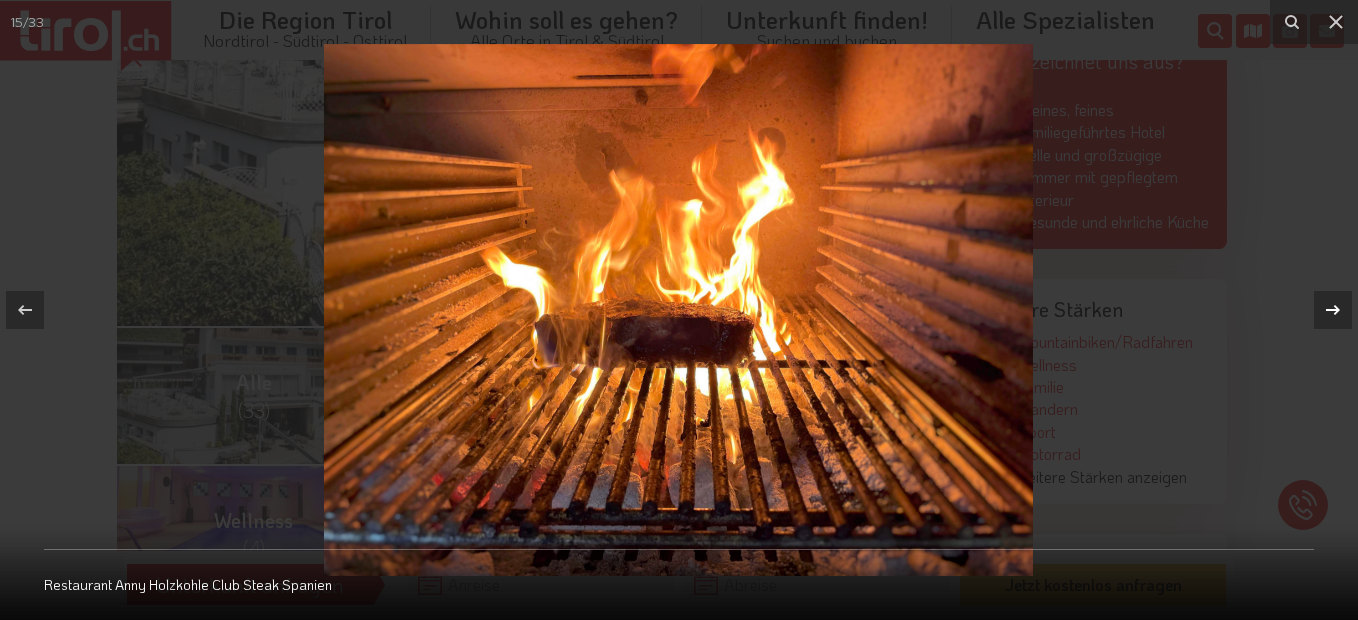 click 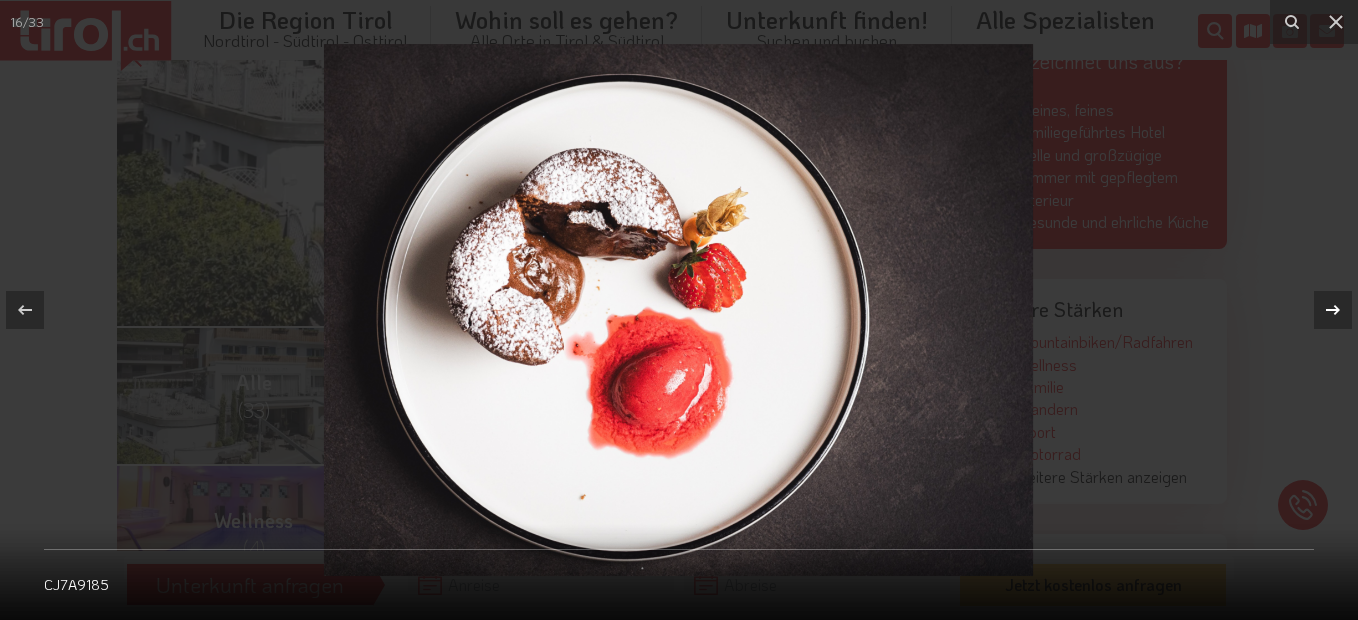 click 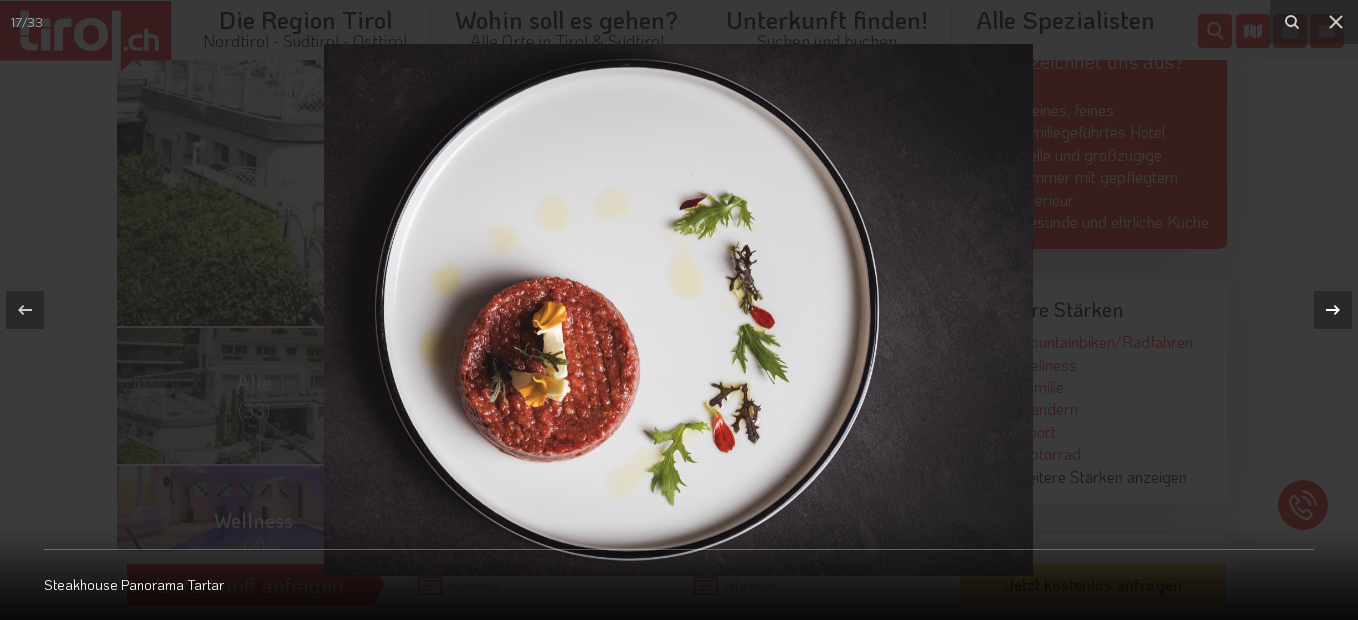 click 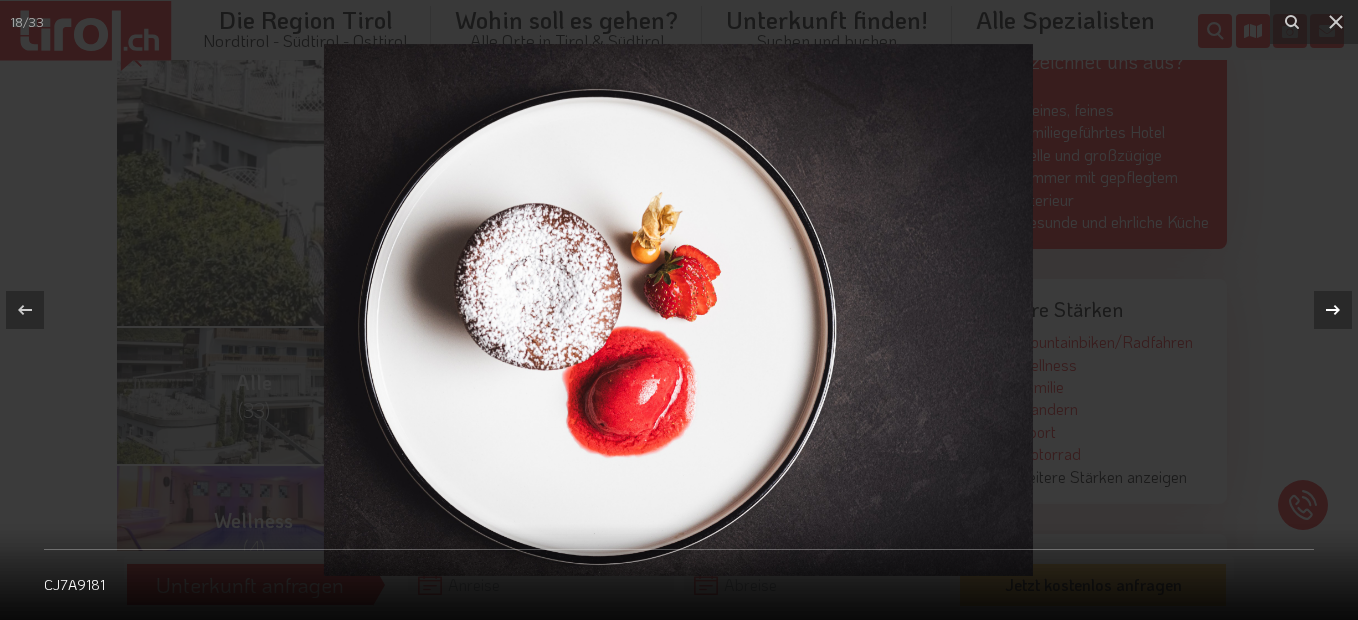 click 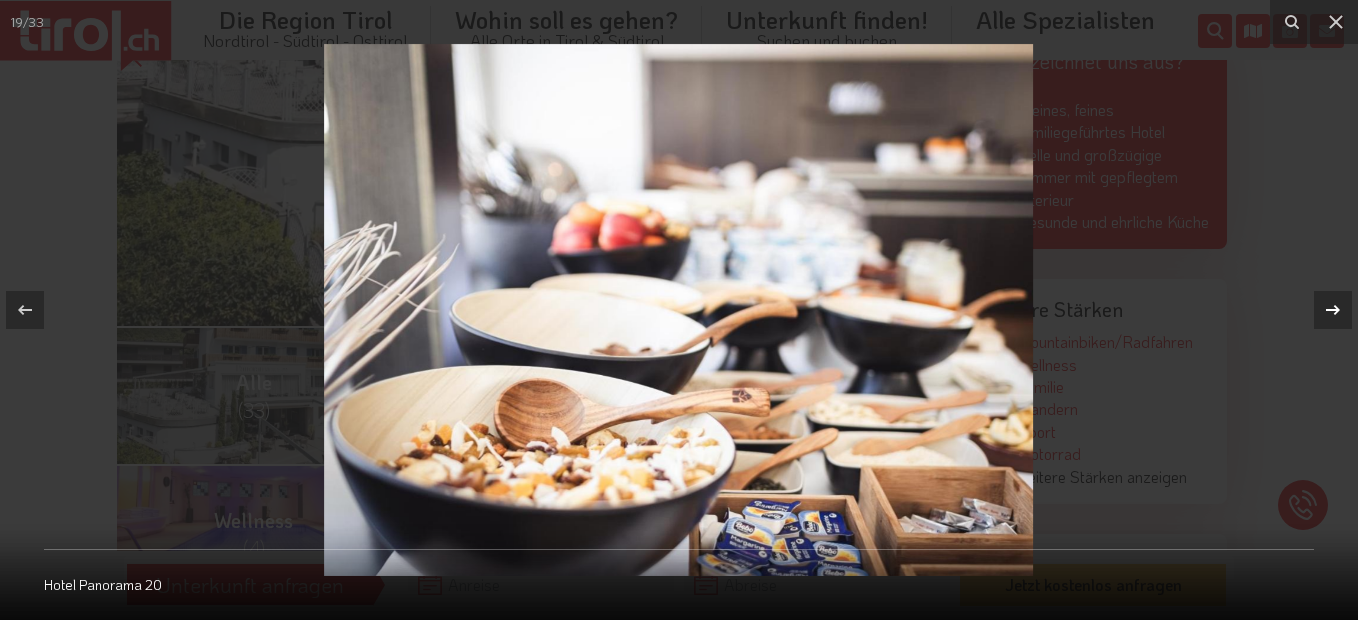 click 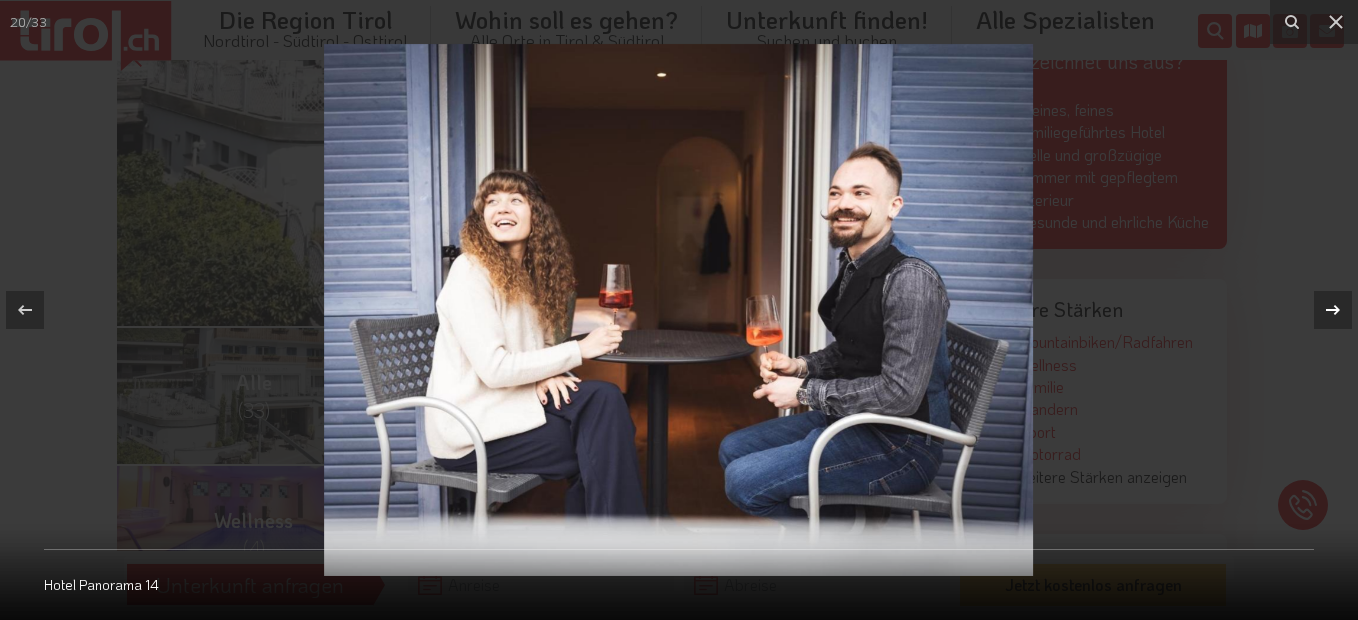 click 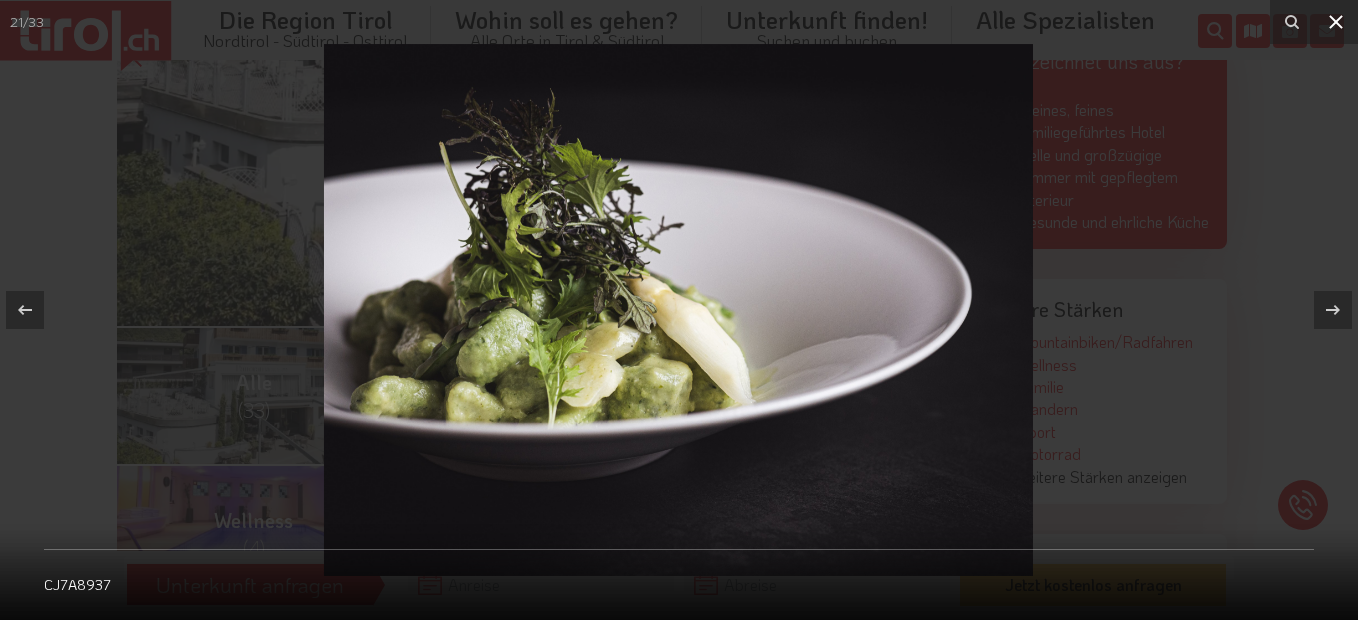 click 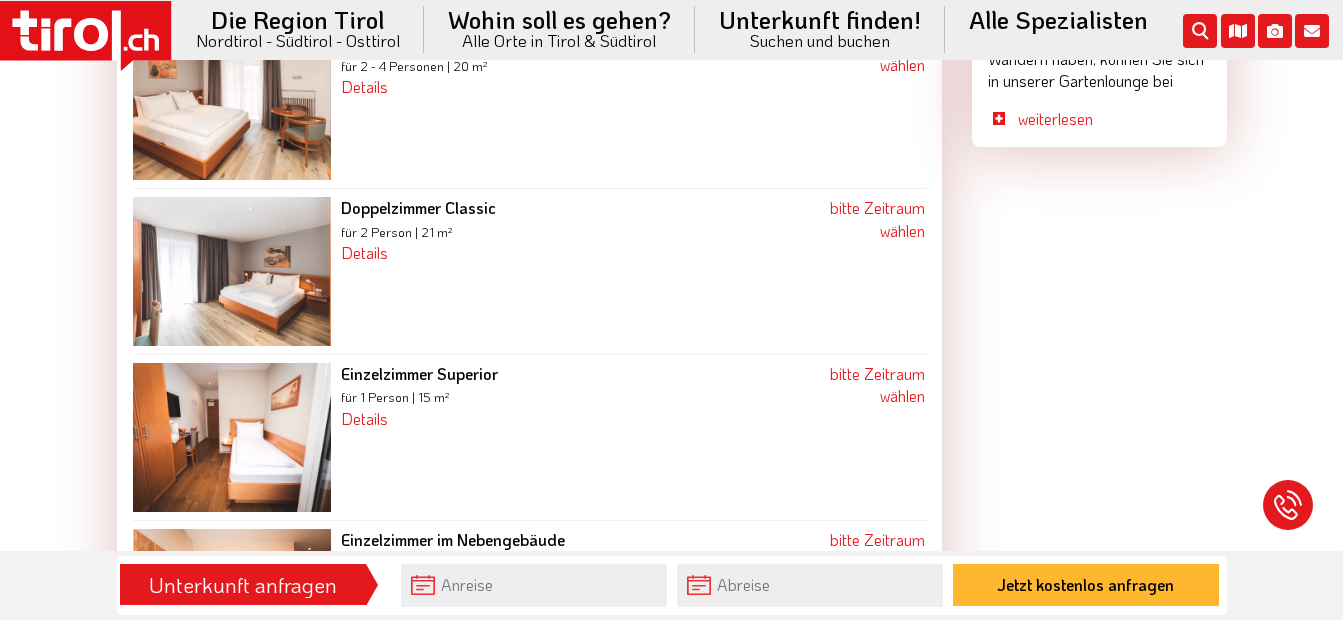 scroll, scrollTop: 2300, scrollLeft: 0, axis: vertical 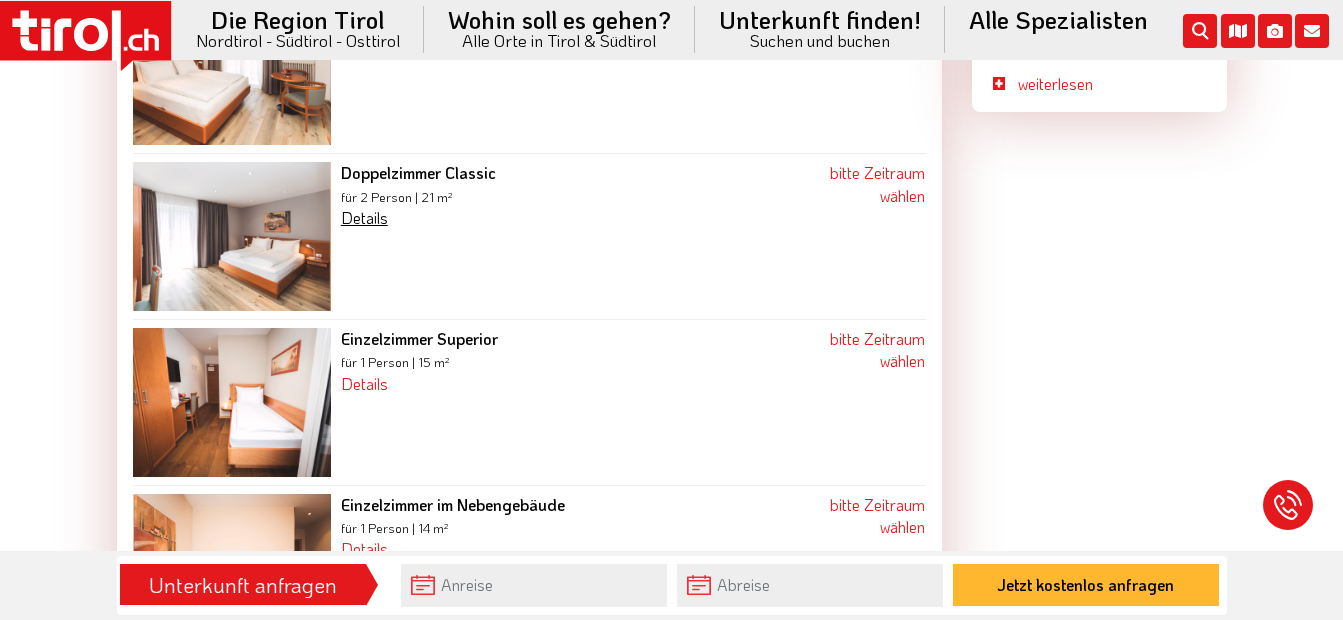 click on "Details" at bounding box center [364, 217] 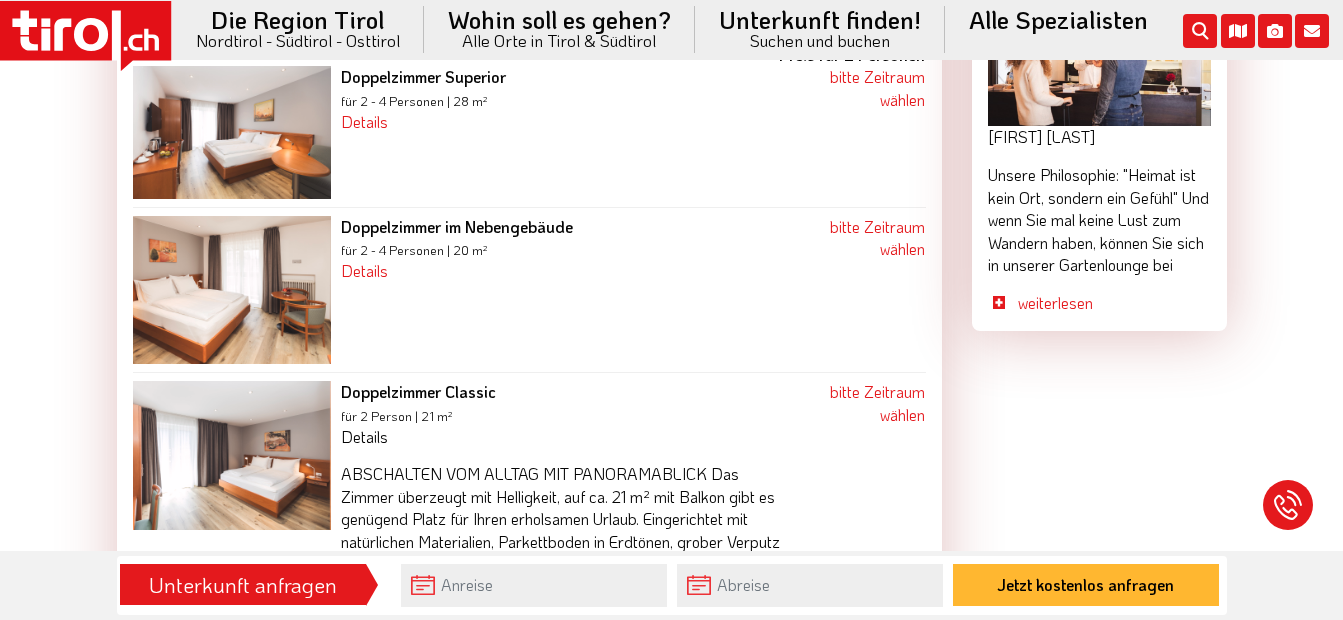 scroll, scrollTop: 2100, scrollLeft: 0, axis: vertical 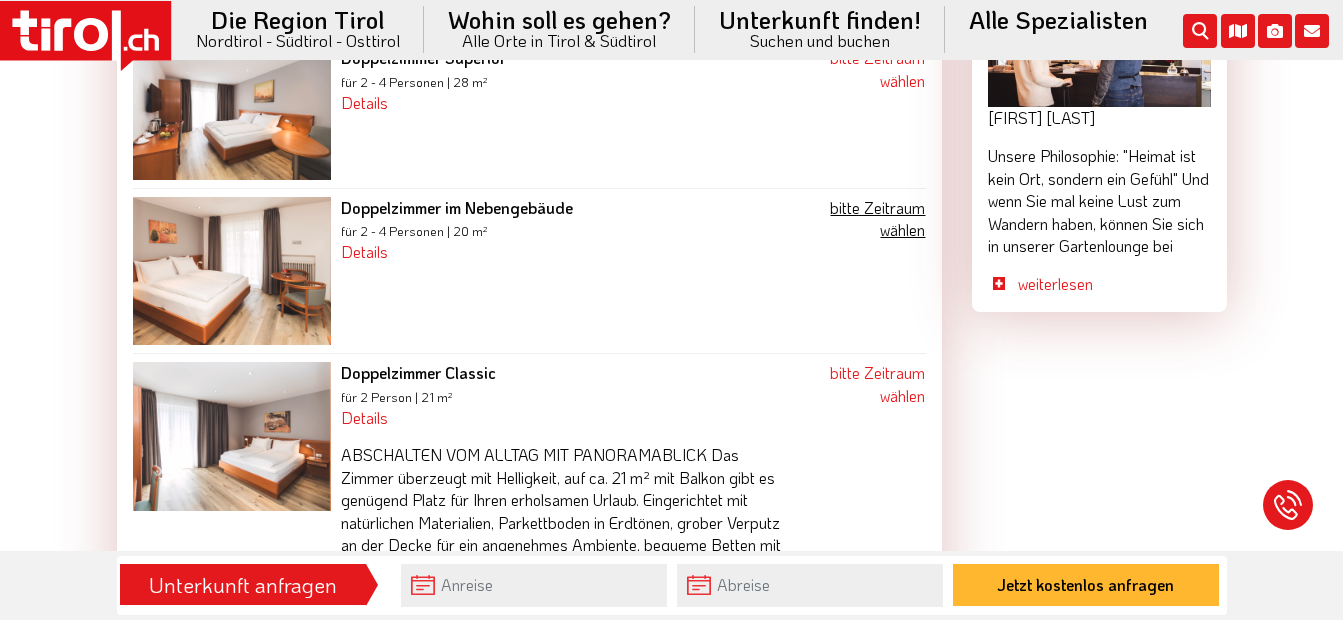 click on "bitte Zeitraum wählen" at bounding box center [877, 218] 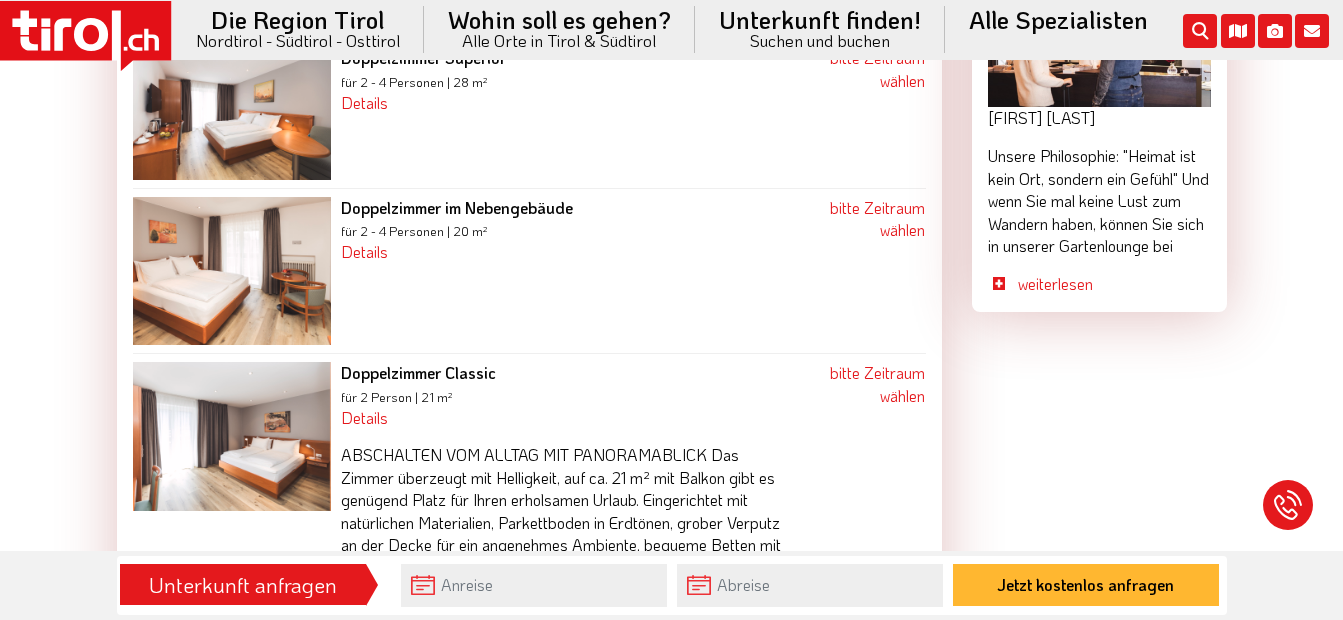 scroll, scrollTop: 1983, scrollLeft: 0, axis: vertical 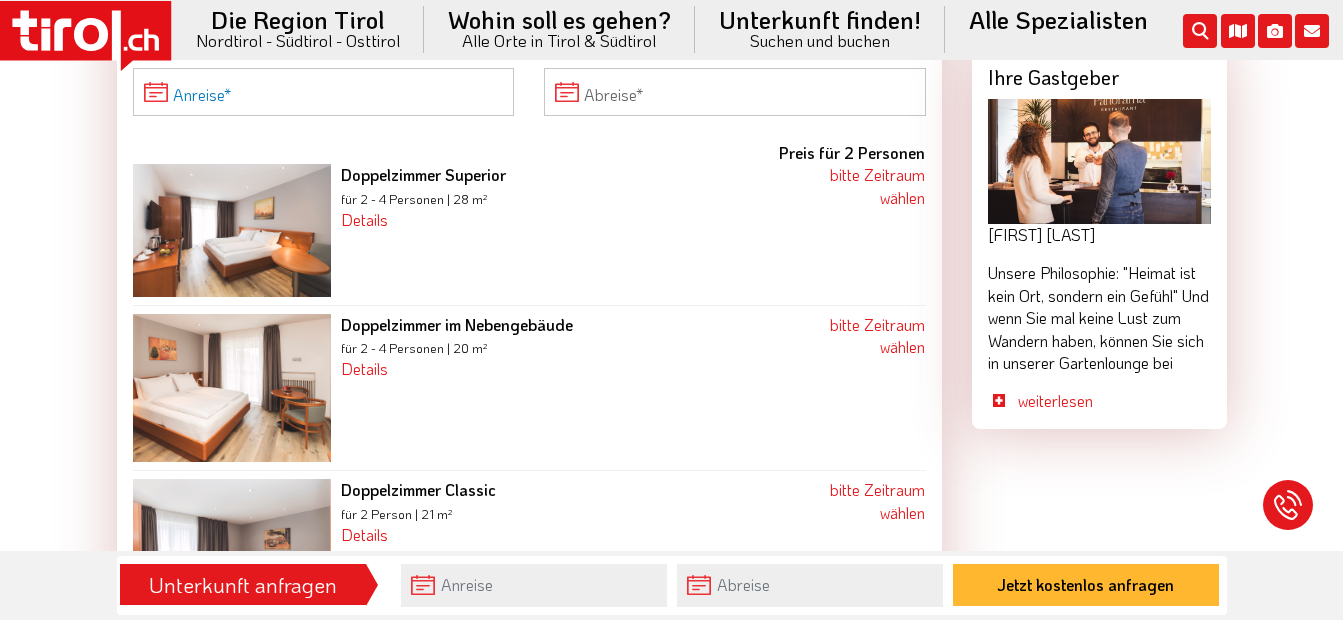 click on "Anreise" at bounding box center (324, 92) 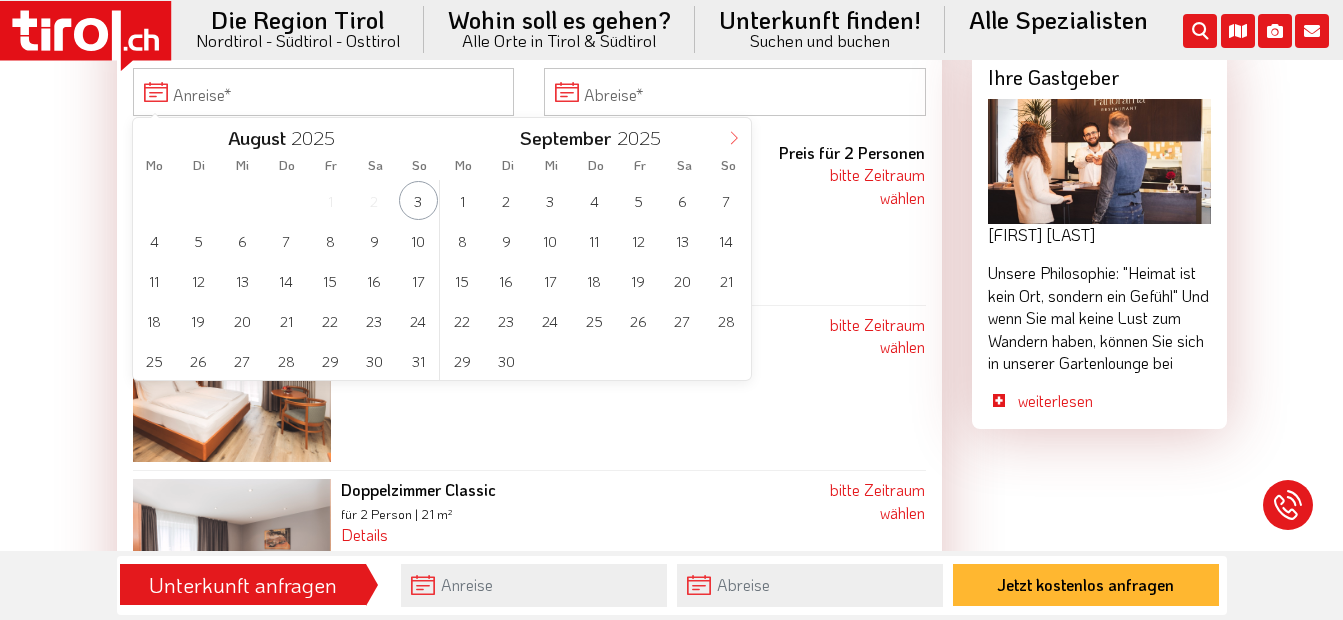 click at bounding box center (734, 135) 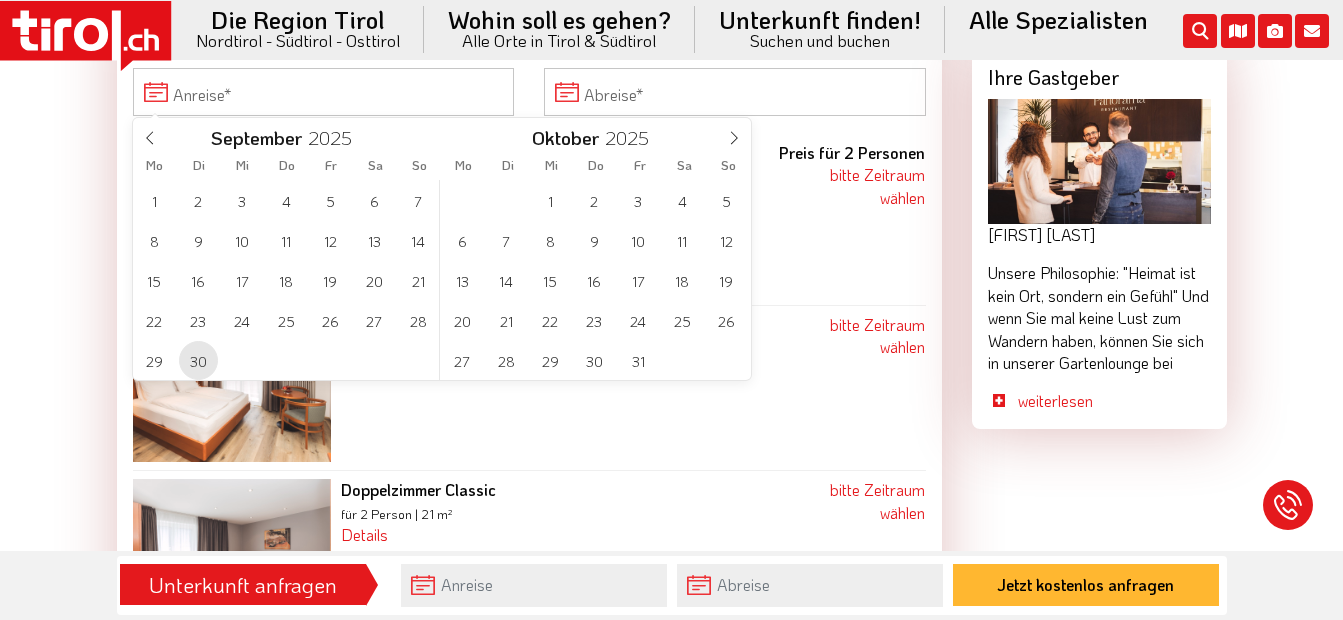 click on "30" at bounding box center (198, 360) 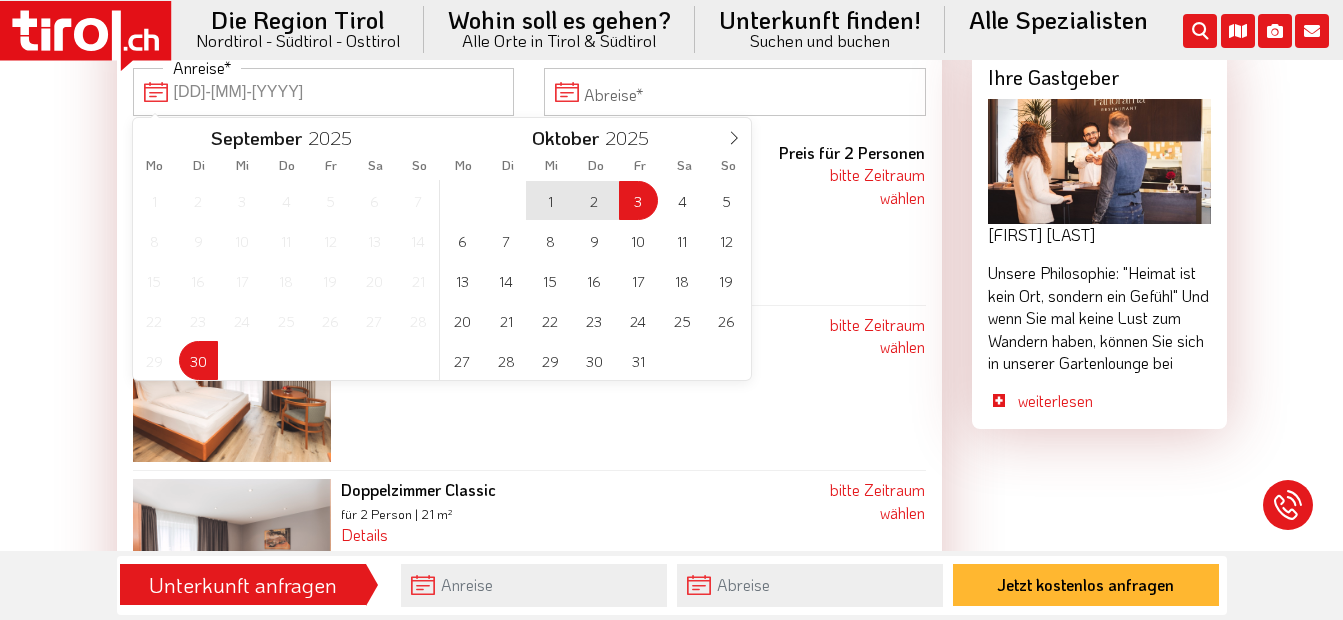 click on "3" at bounding box center [638, 200] 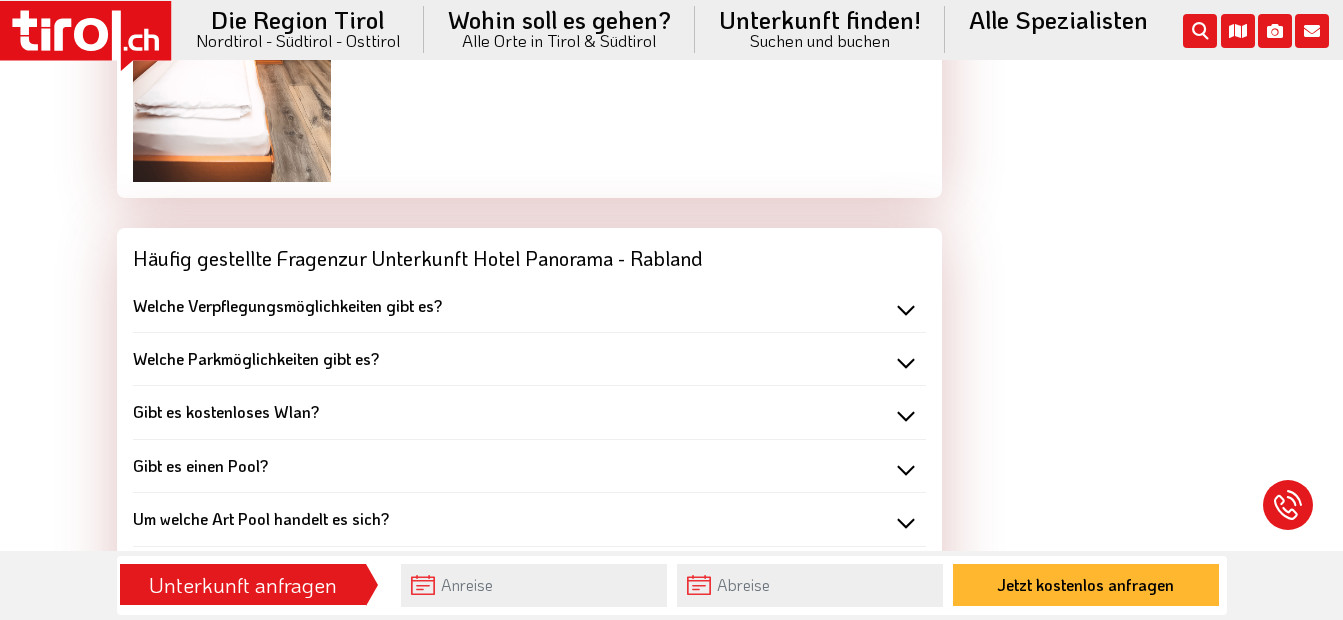 scroll, scrollTop: 3083, scrollLeft: 0, axis: vertical 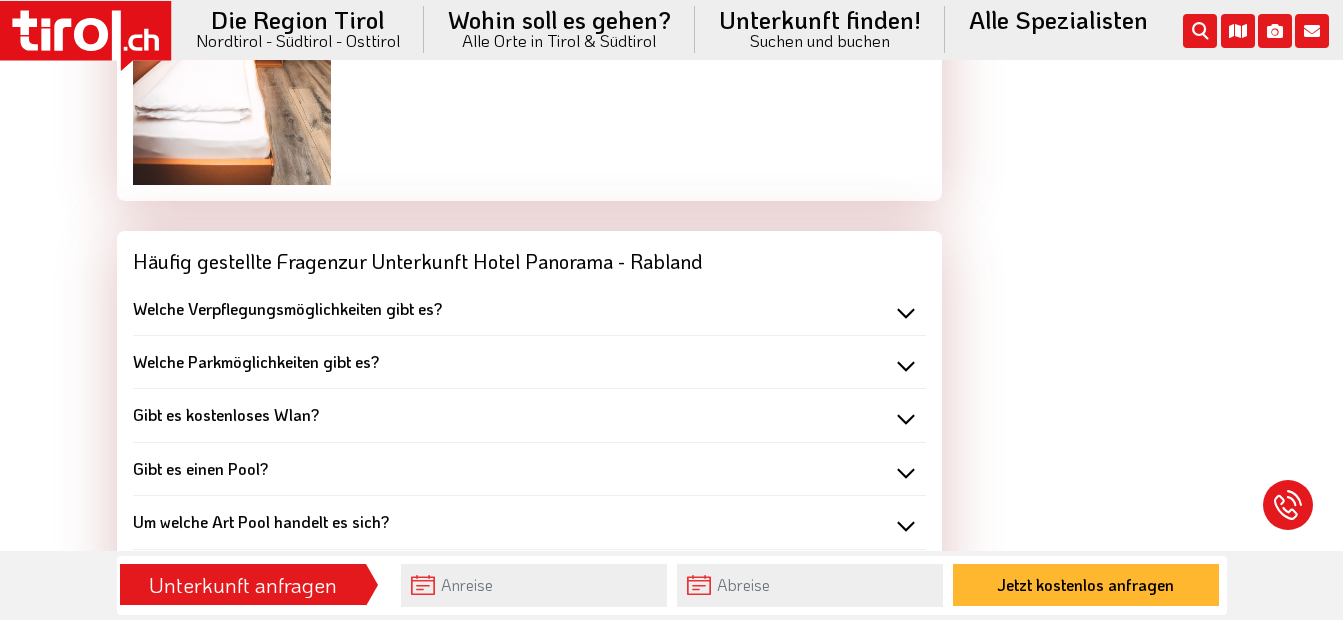 click on "Welche Verpflegungsmöglichkeiten gibt es?" at bounding box center [287, 308] 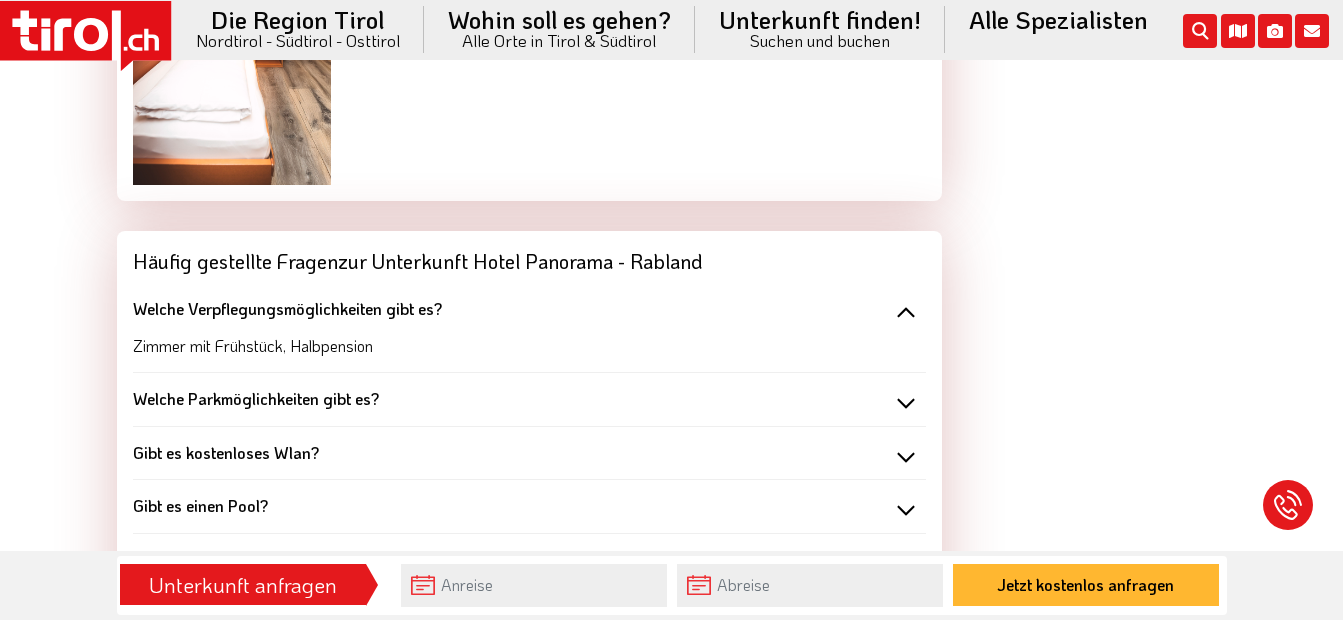 click on "Welche Parkmöglichkeiten gibt es?" at bounding box center [256, 398] 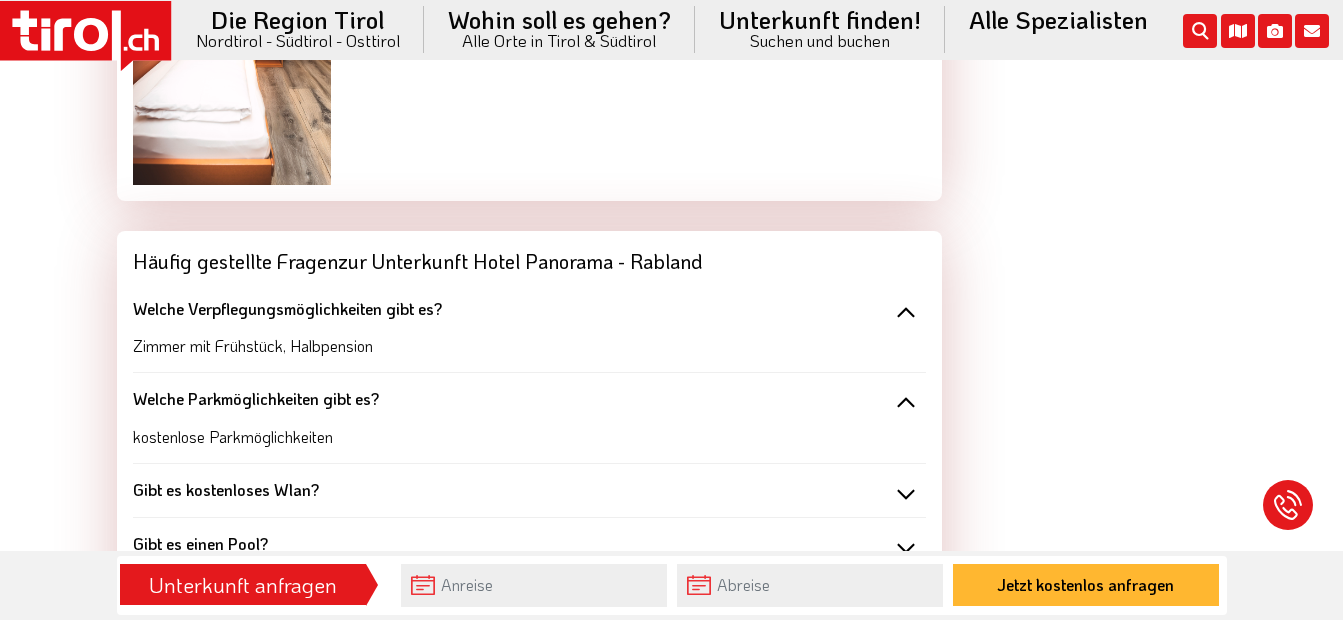 click on "Welche Parkmöglichkeiten gibt es?" at bounding box center (256, 398) 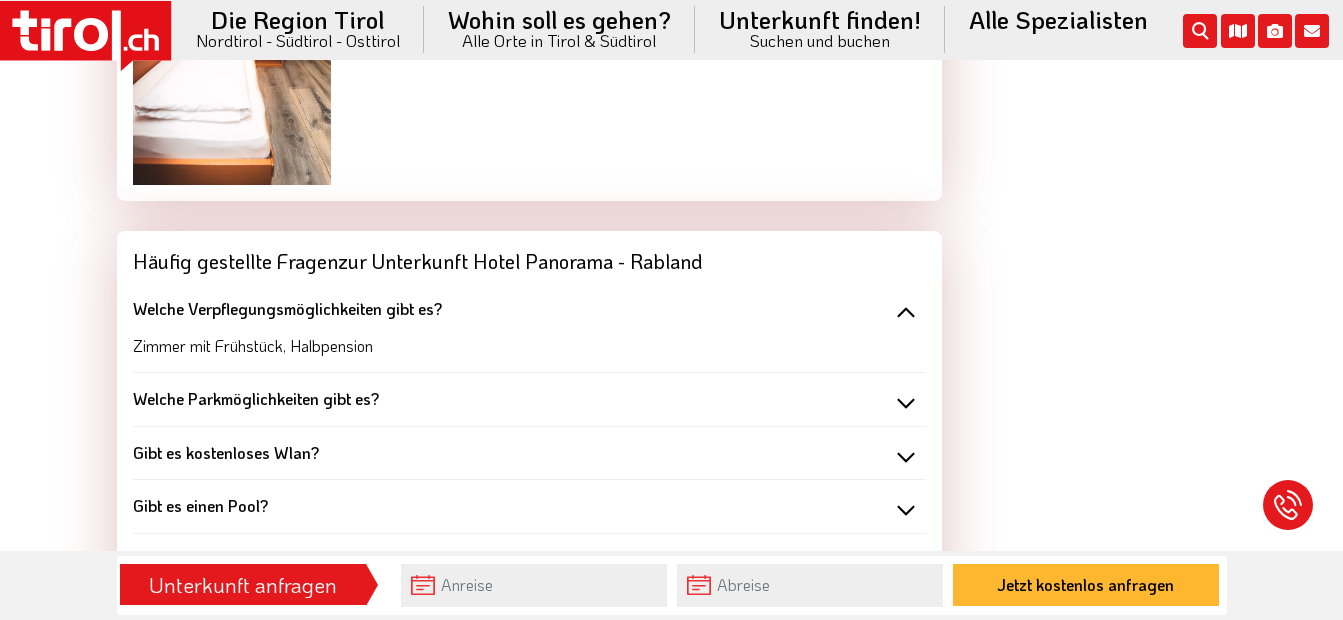 click on "Gibt es kostenloses Wlan?" at bounding box center (226, 452) 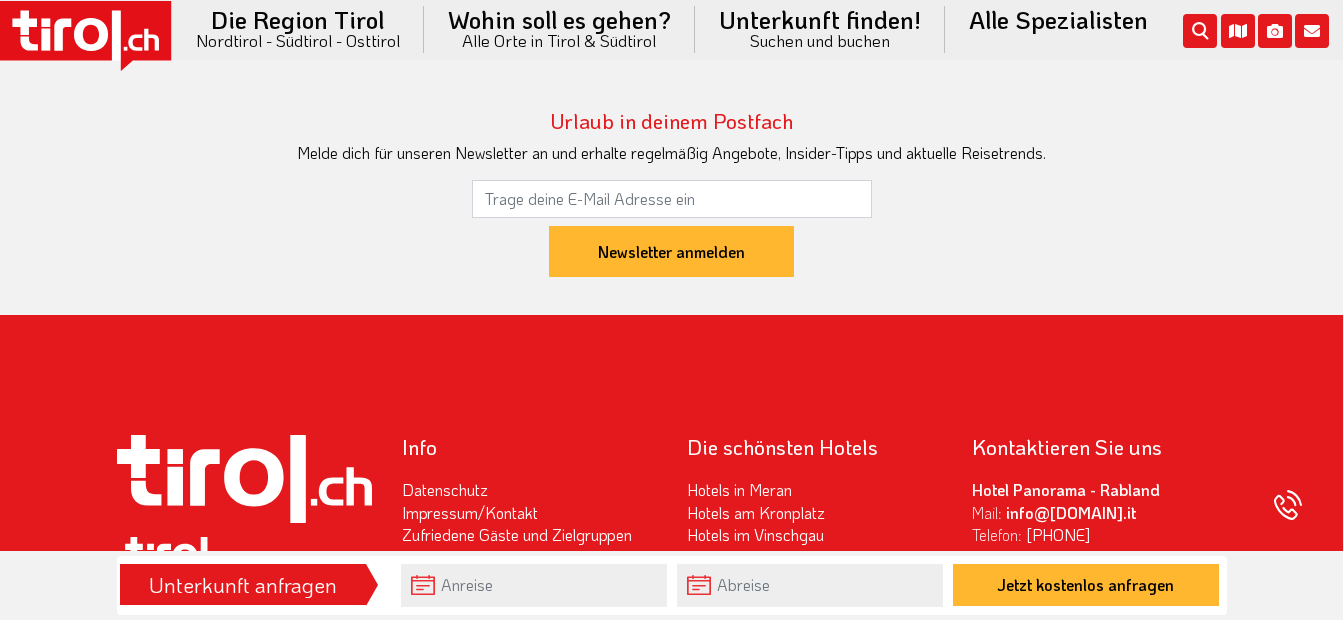 scroll, scrollTop: 5743, scrollLeft: 0, axis: vertical 